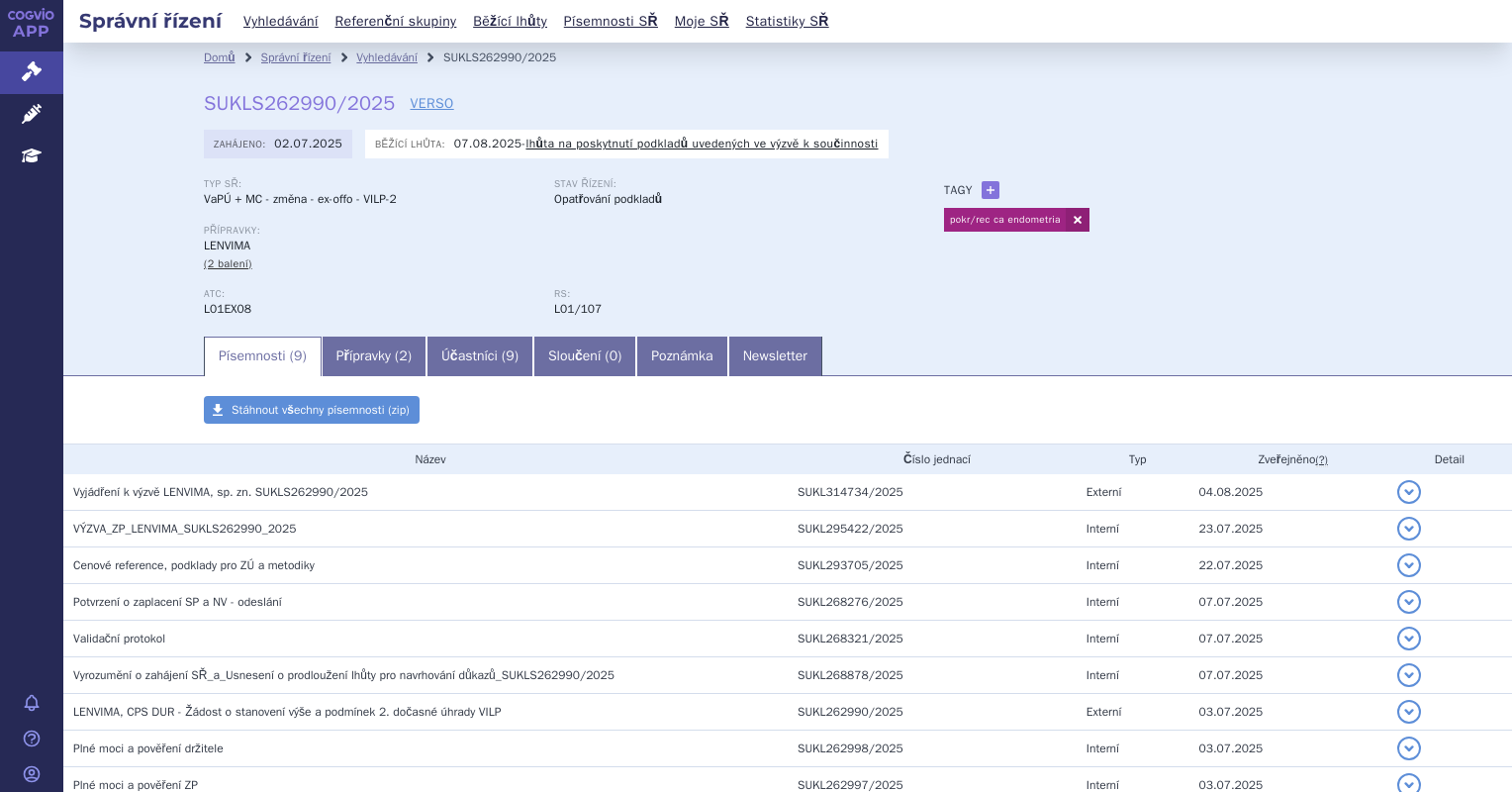 scroll, scrollTop: 0, scrollLeft: 0, axis: both 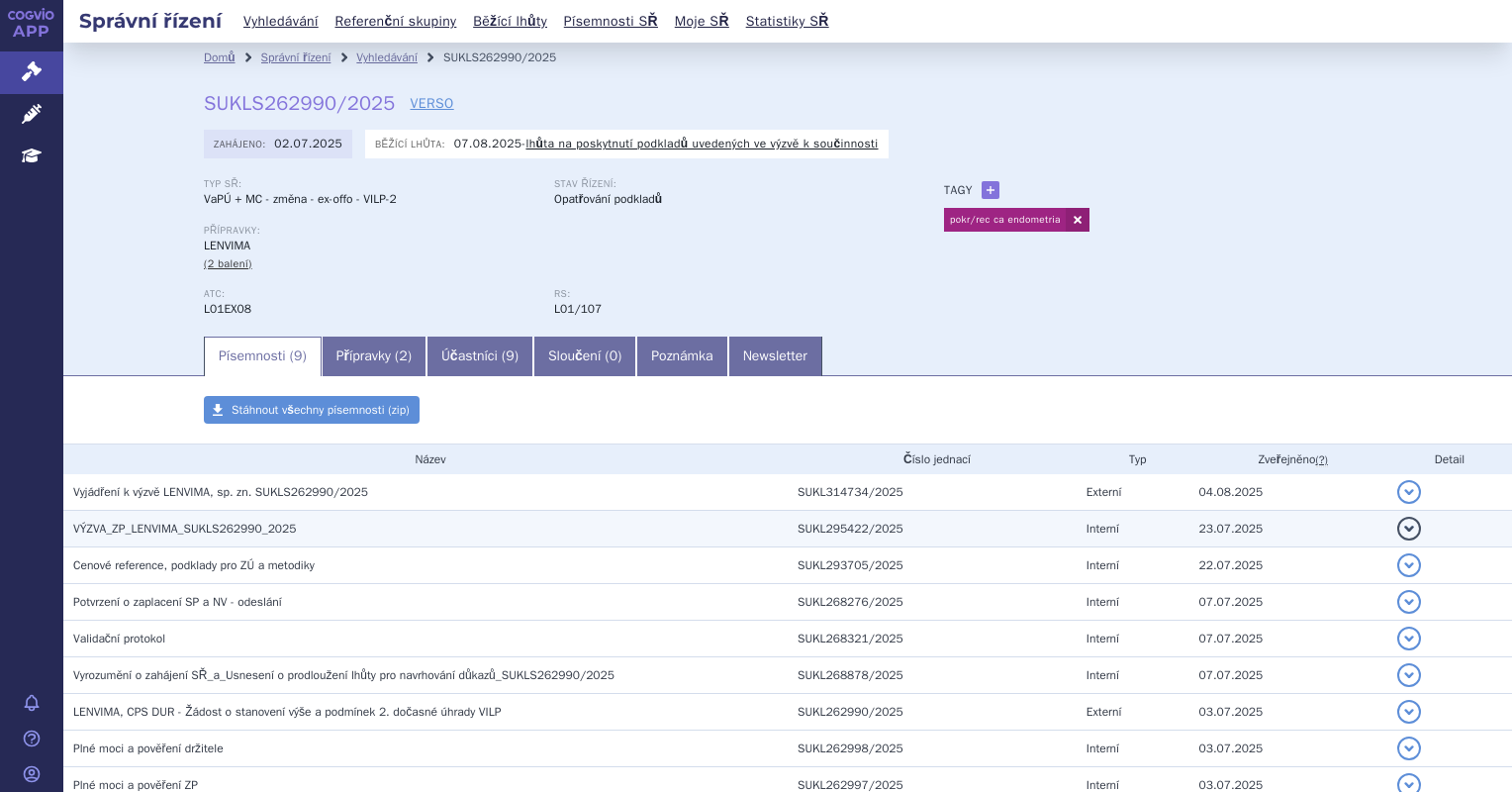 click on "VÝZVA_ZP_LENVIMA_SUKLS262990_2025" at bounding box center (184, 529) 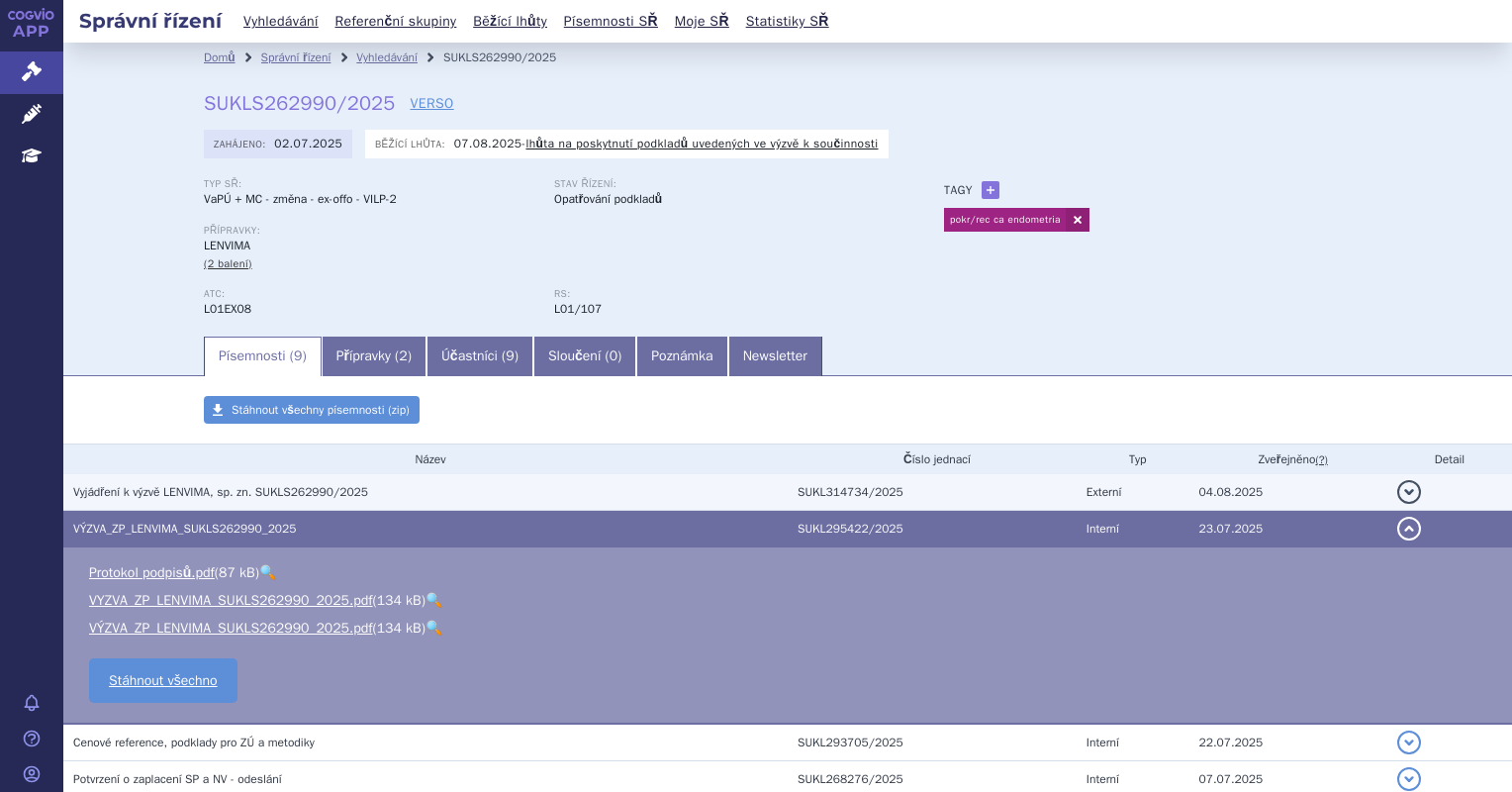 click on "Vyjádření k výzvě LENVIMA, sp. zn. SUKLS262990/2025" at bounding box center [221, 492] 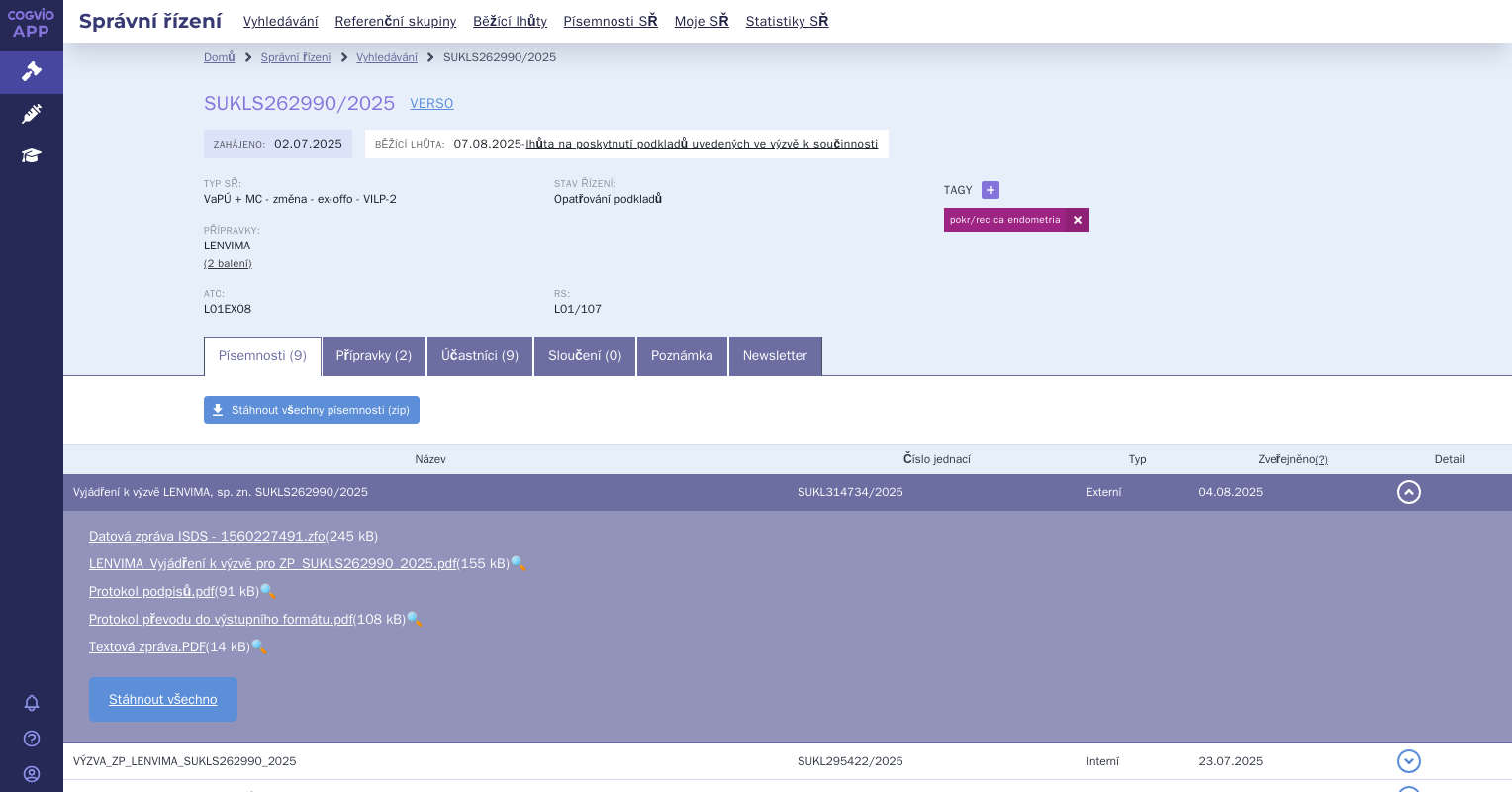 click on "🔍" at bounding box center (518, 563) 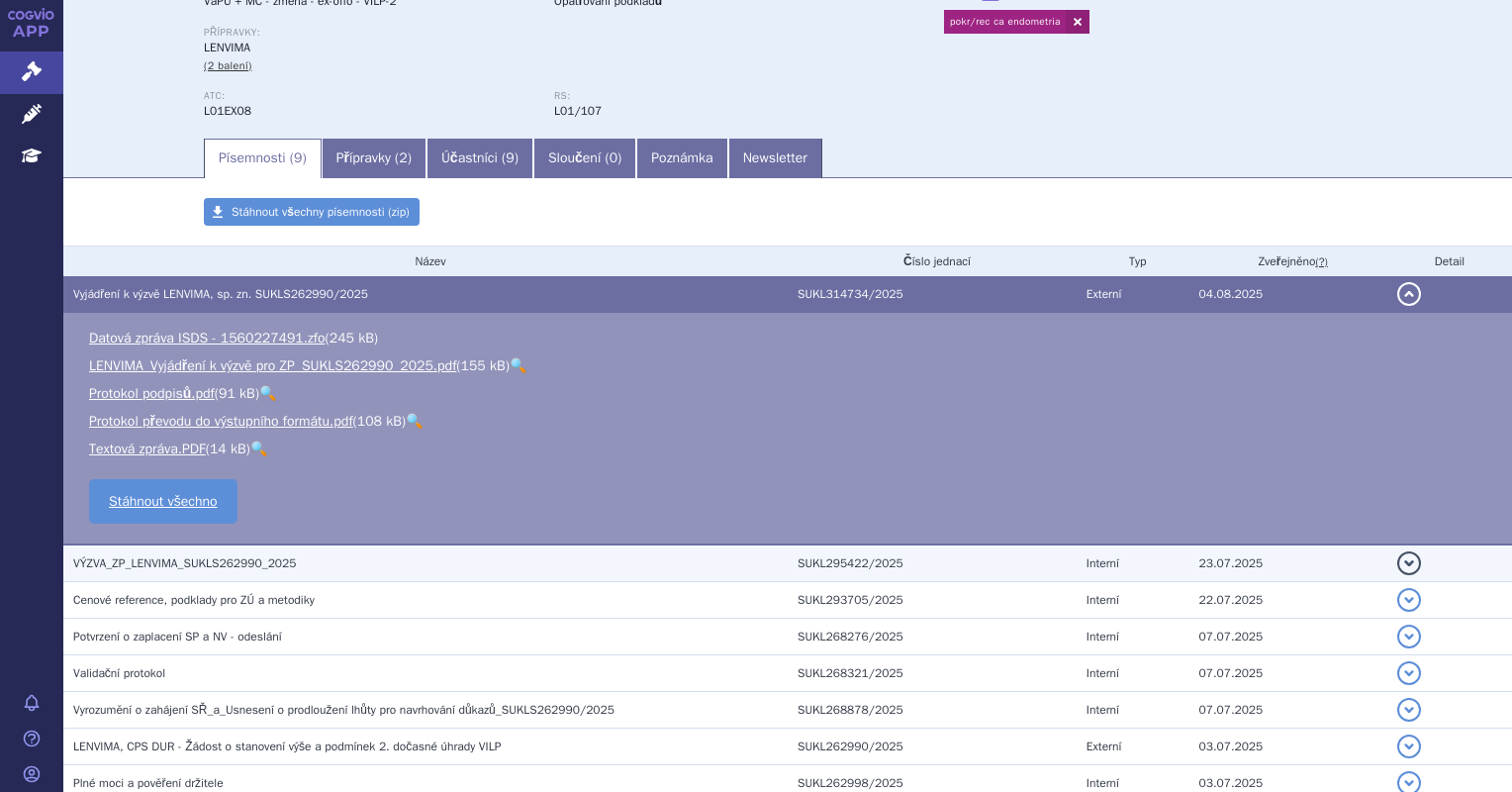 scroll, scrollTop: 297, scrollLeft: 0, axis: vertical 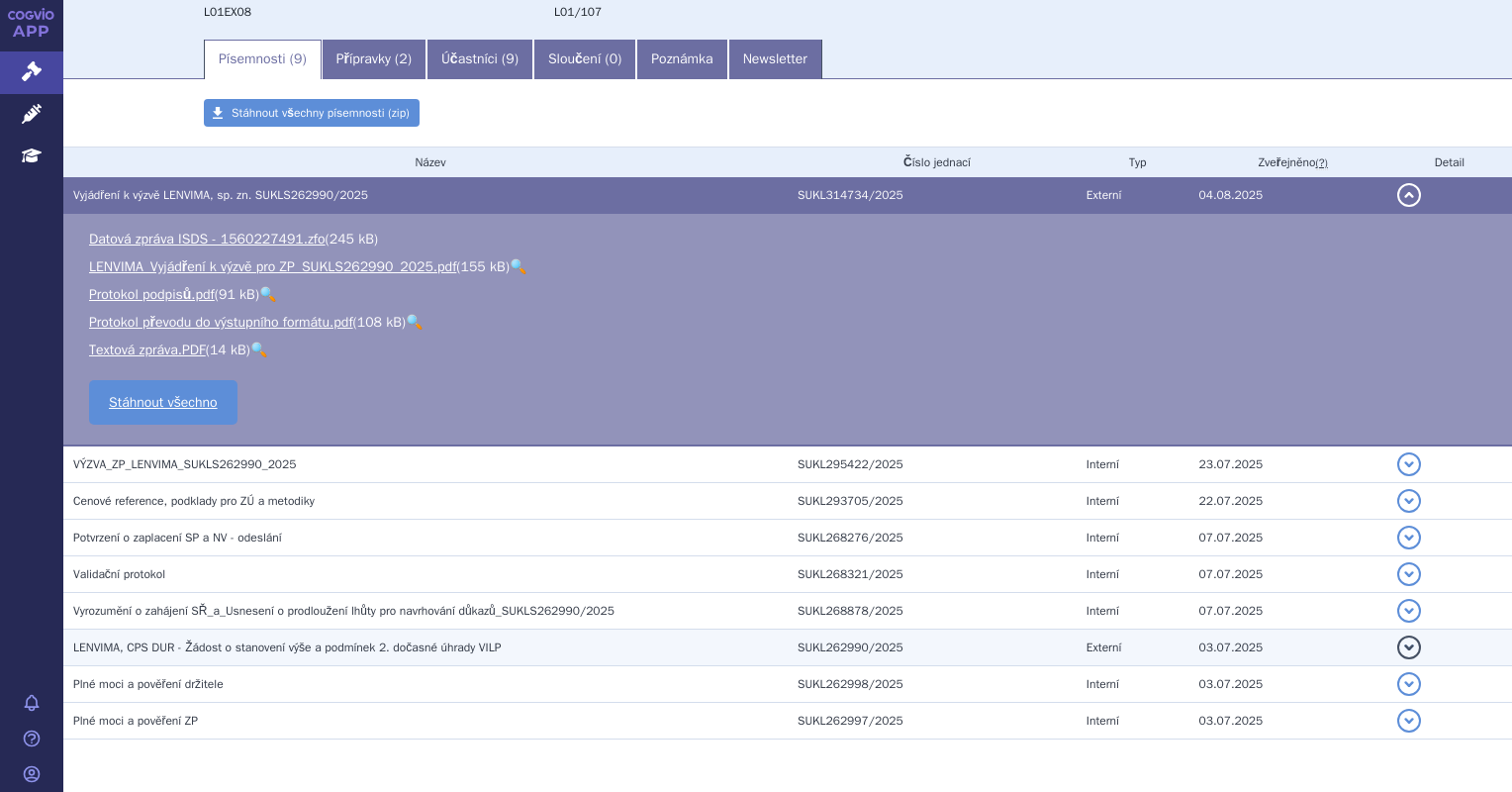 click on "LENVIMA, CPS DUR - Žádost o stanovení výše a podmínek 2. dočasné úhrady VILP" at bounding box center [430, 647] 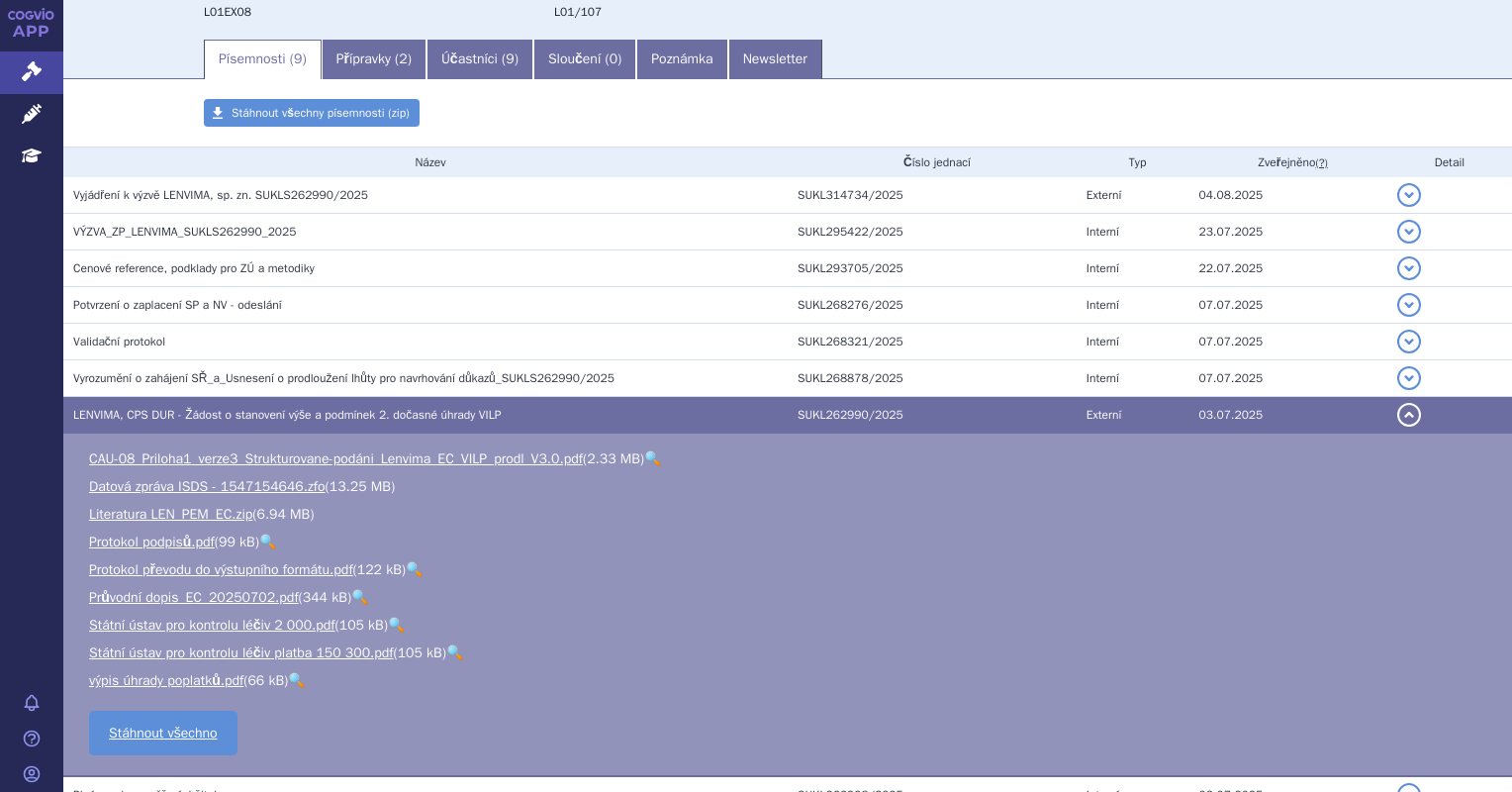 click on "🔍" at bounding box center [652, 458] 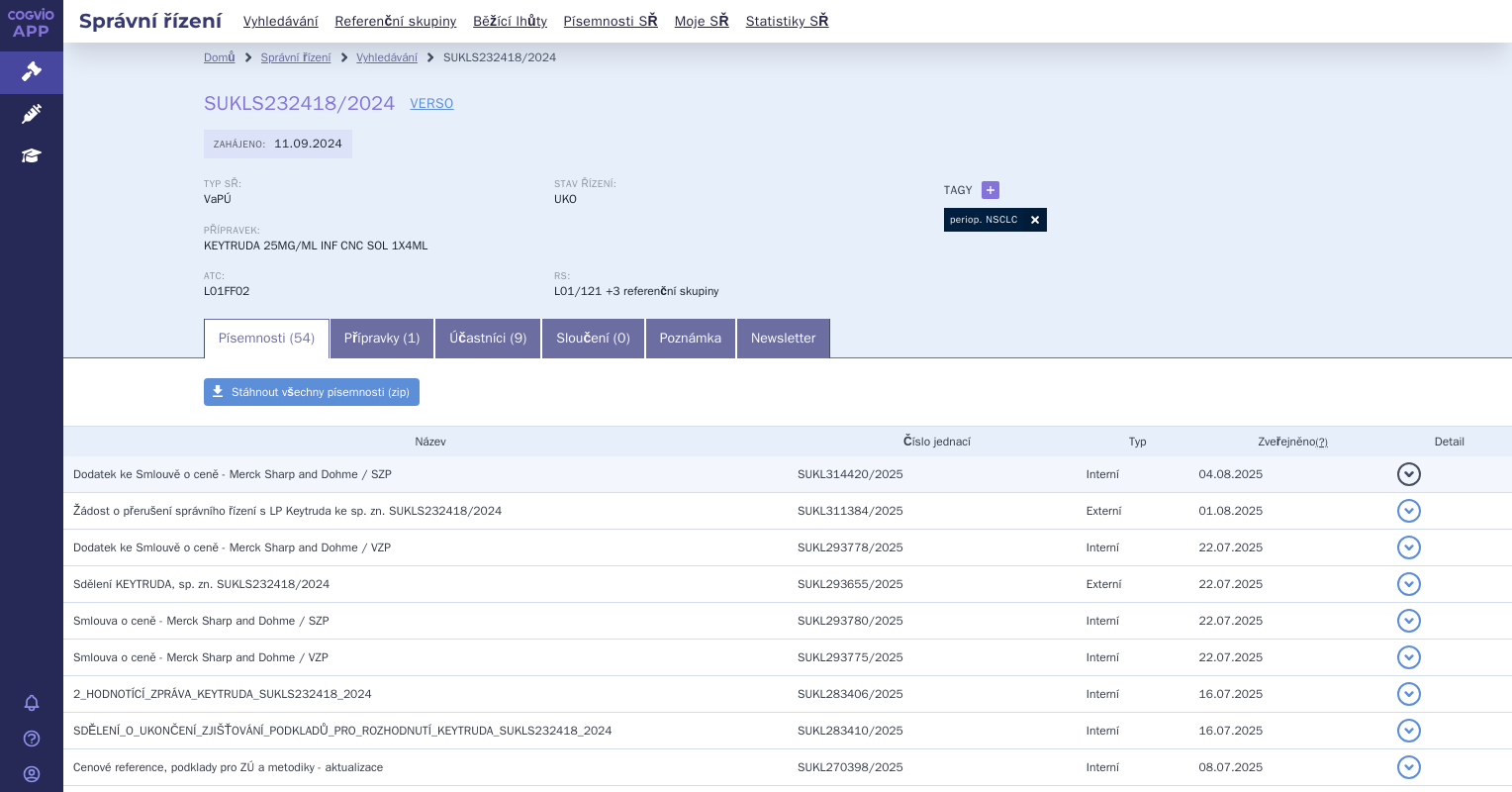 scroll, scrollTop: 0, scrollLeft: 0, axis: both 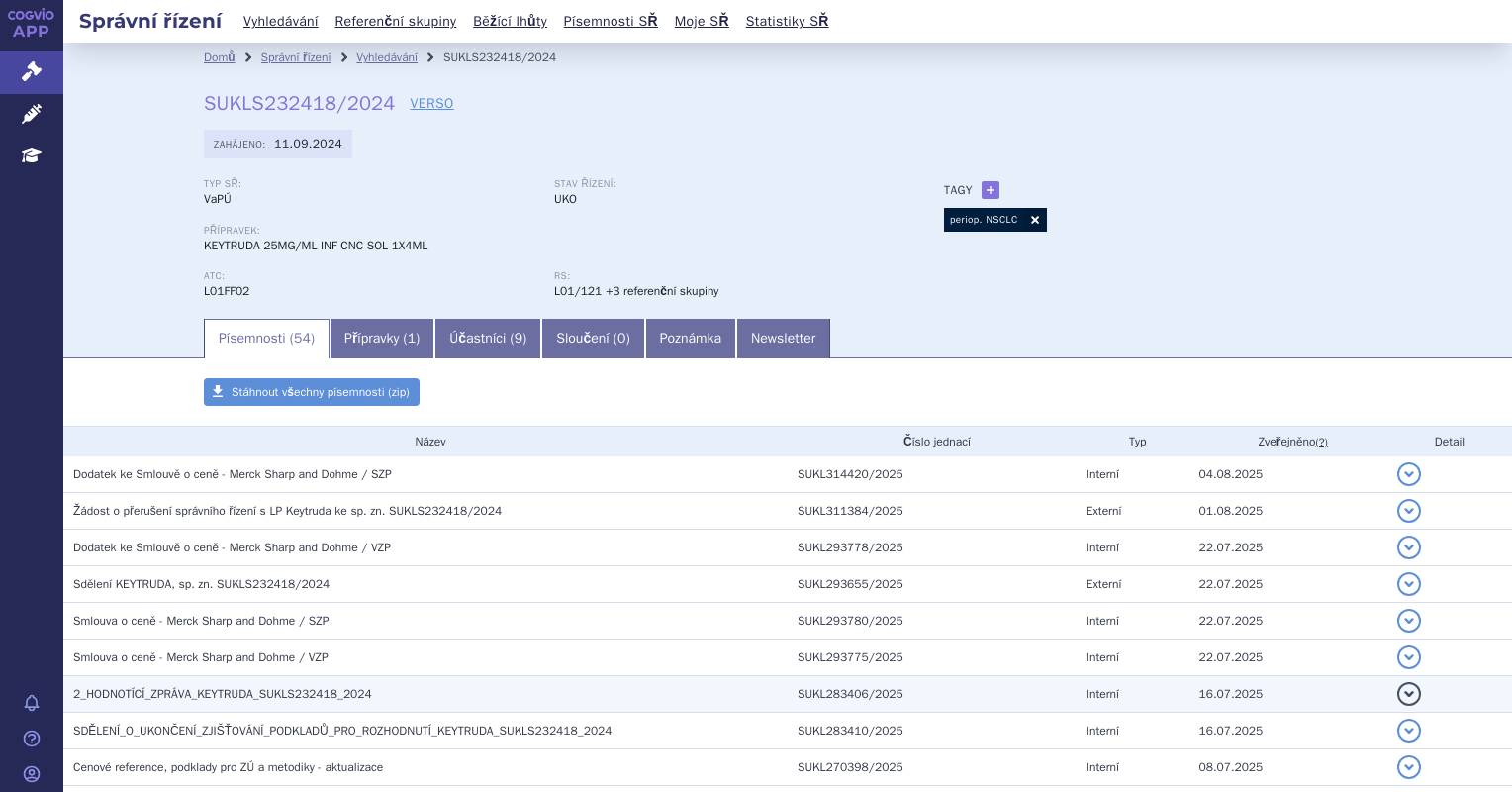 click on "2_HODNOTÍCÍ_ZPRÁVA_KEYTRUDA_SUKLS232418_2024" at bounding box center [223, 694] 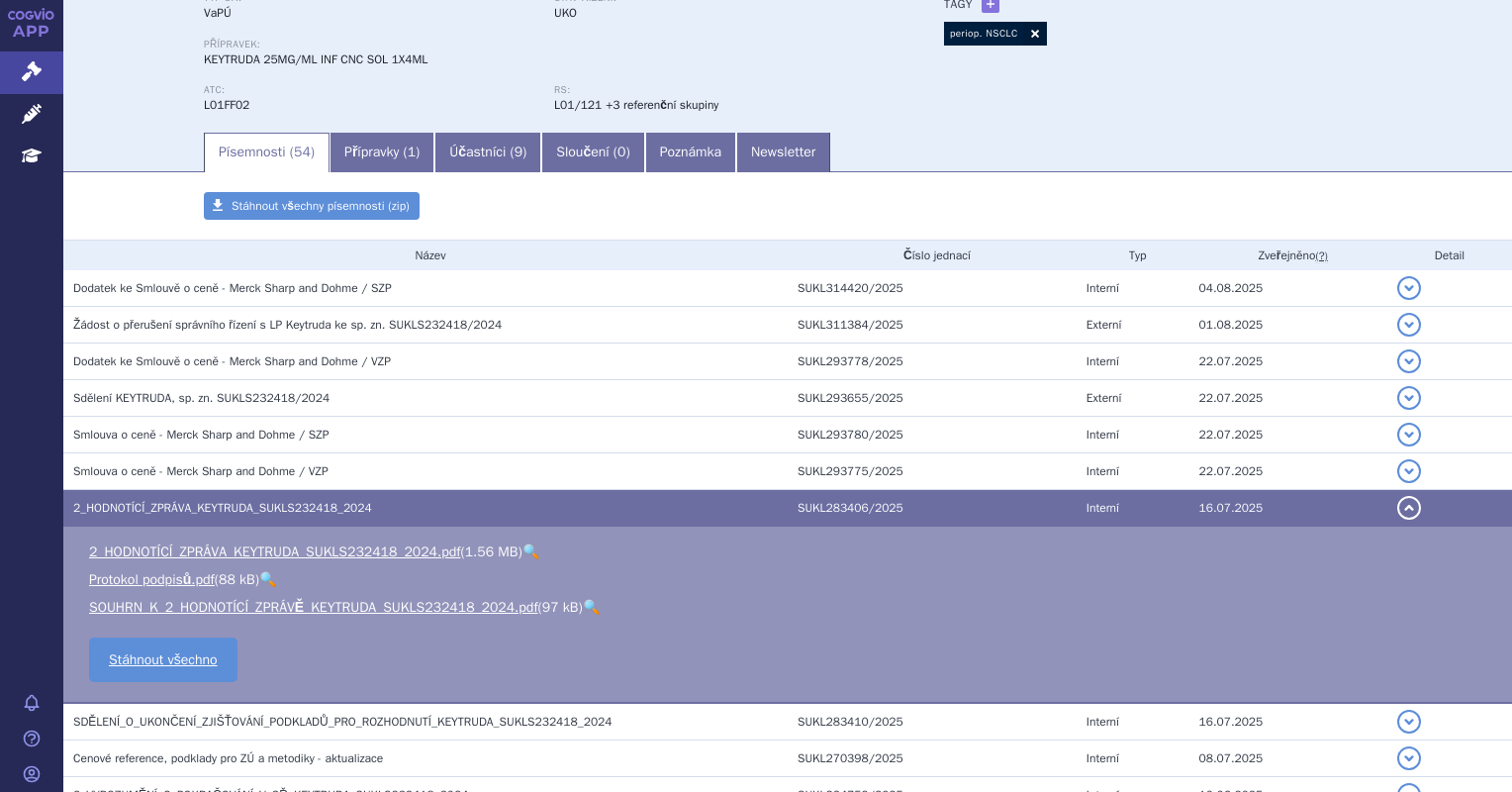 scroll, scrollTop: 198, scrollLeft: 0, axis: vertical 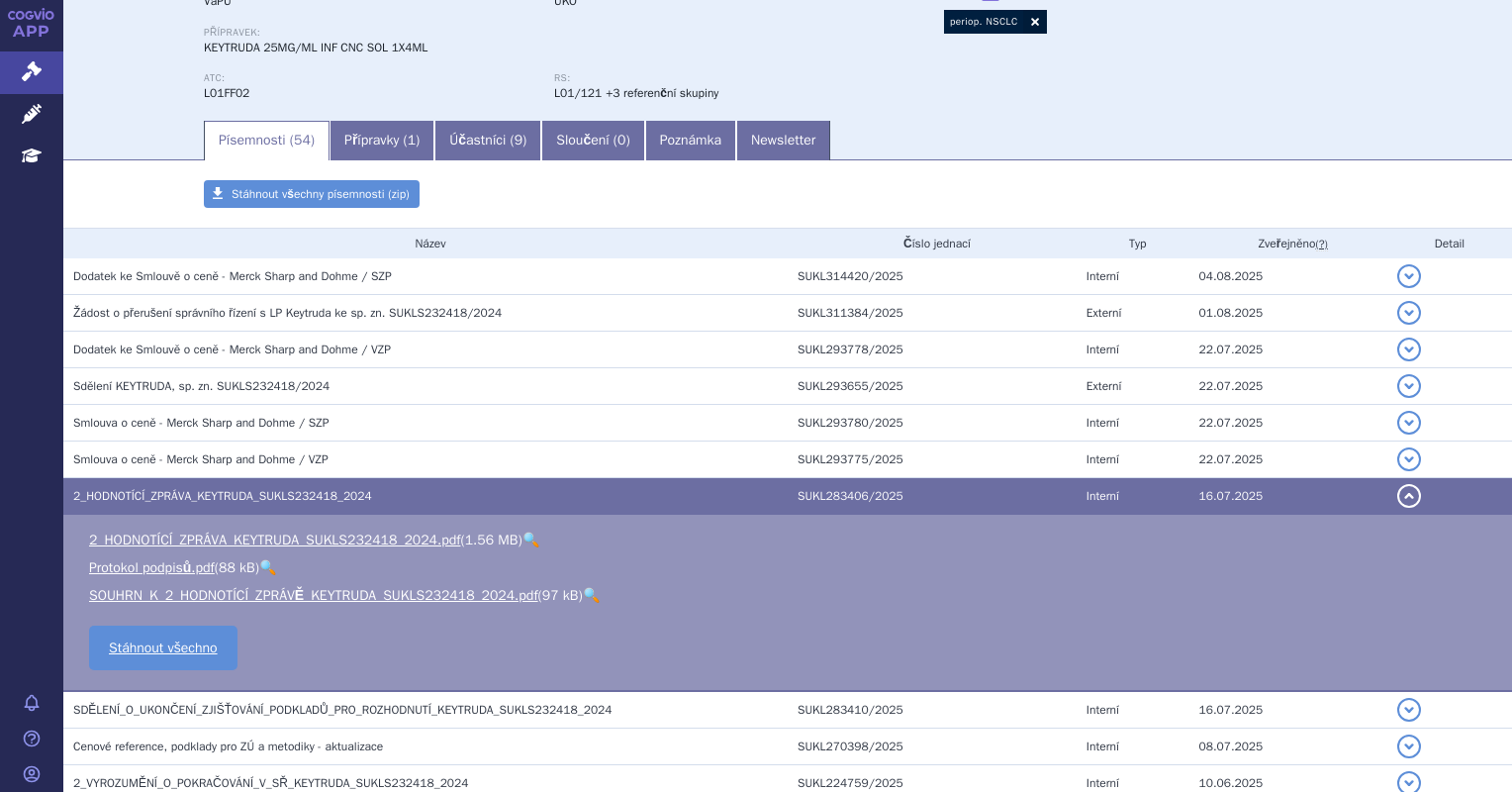 click on "🔍" at bounding box center [591, 595] 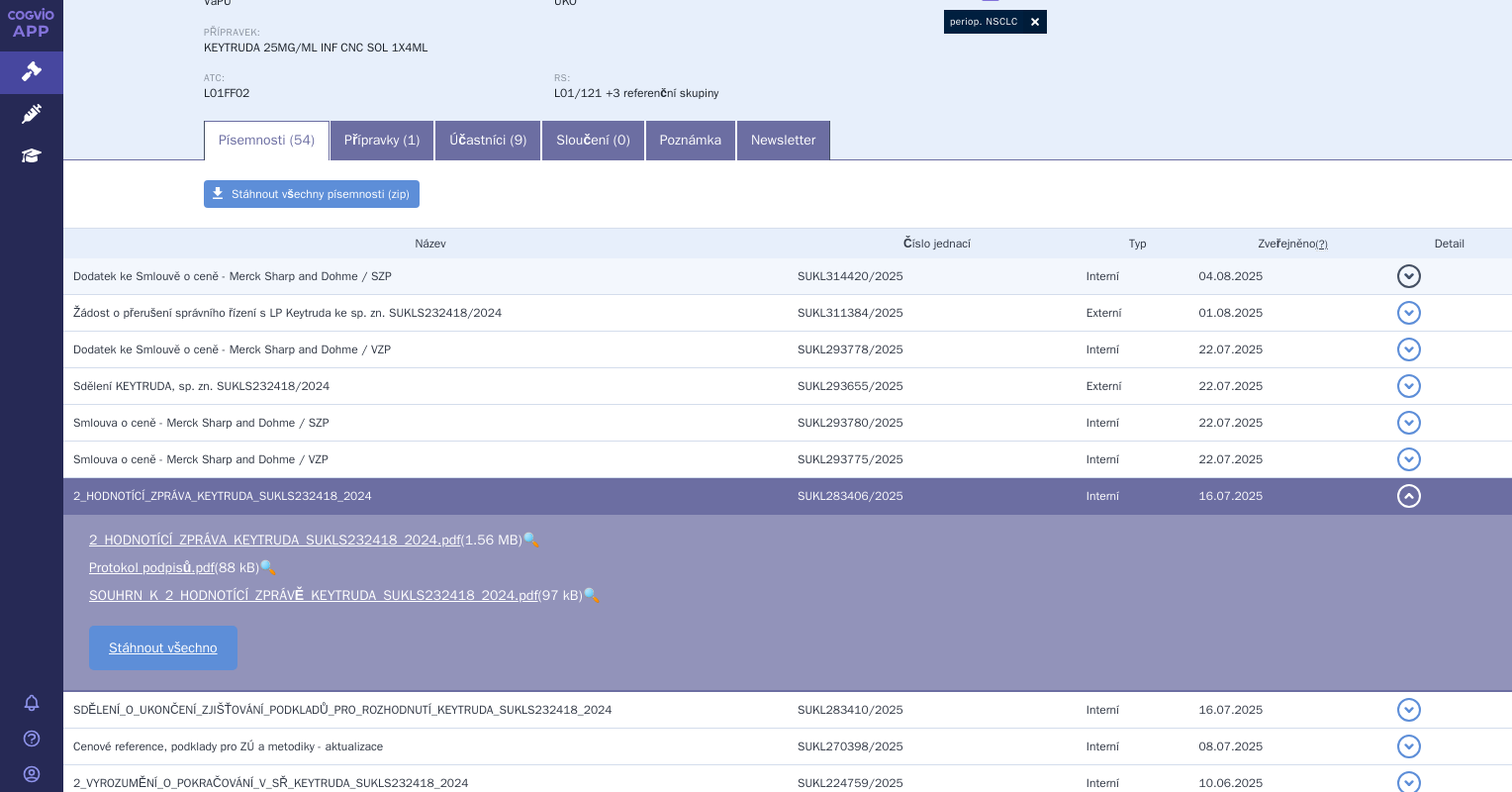 click on "Dodatek ke Smlouvě o ceně - Merck Sharp and Dohme / SZP" at bounding box center (425, 276) 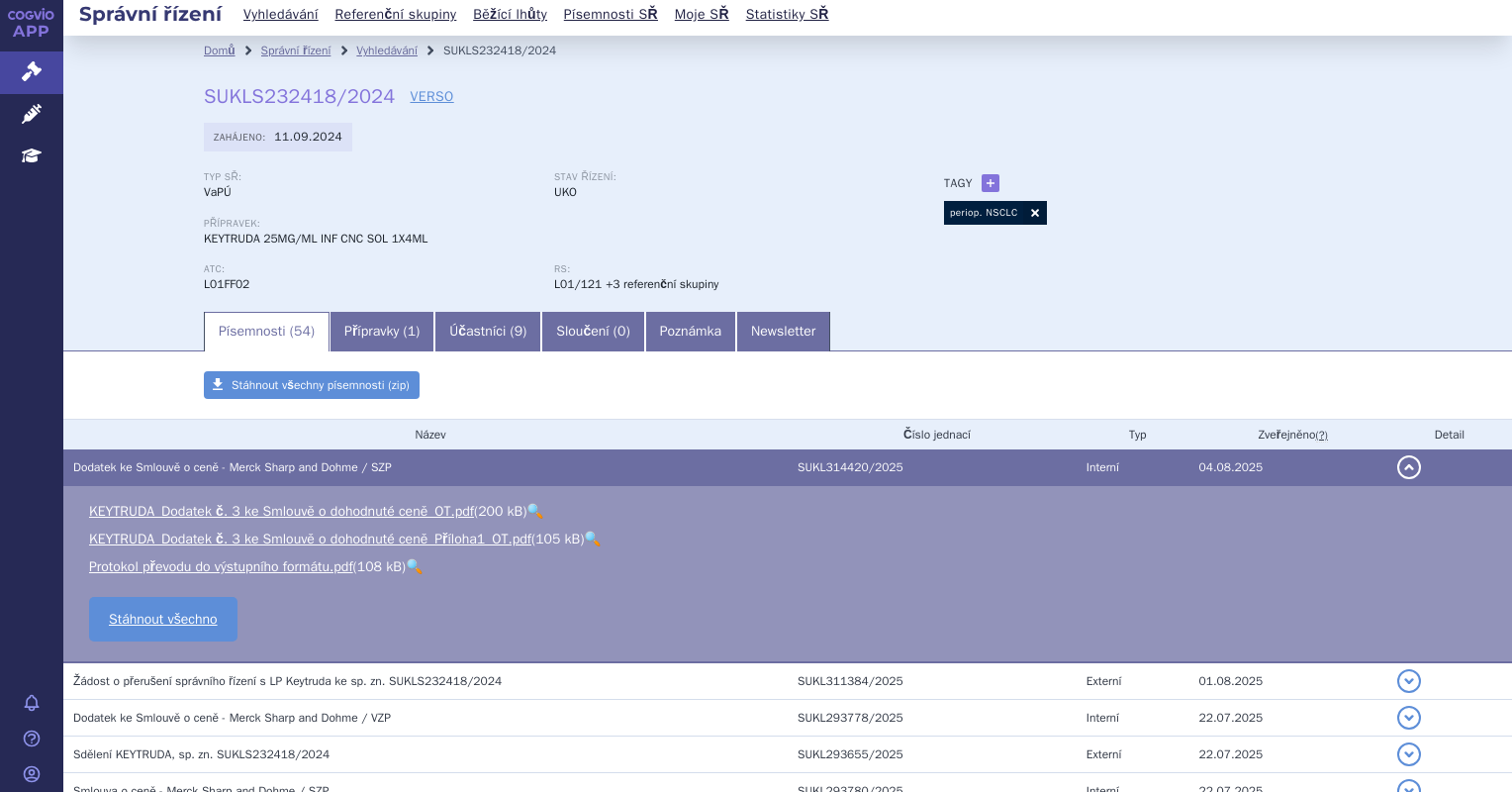 scroll, scrollTop: 0, scrollLeft: 0, axis: both 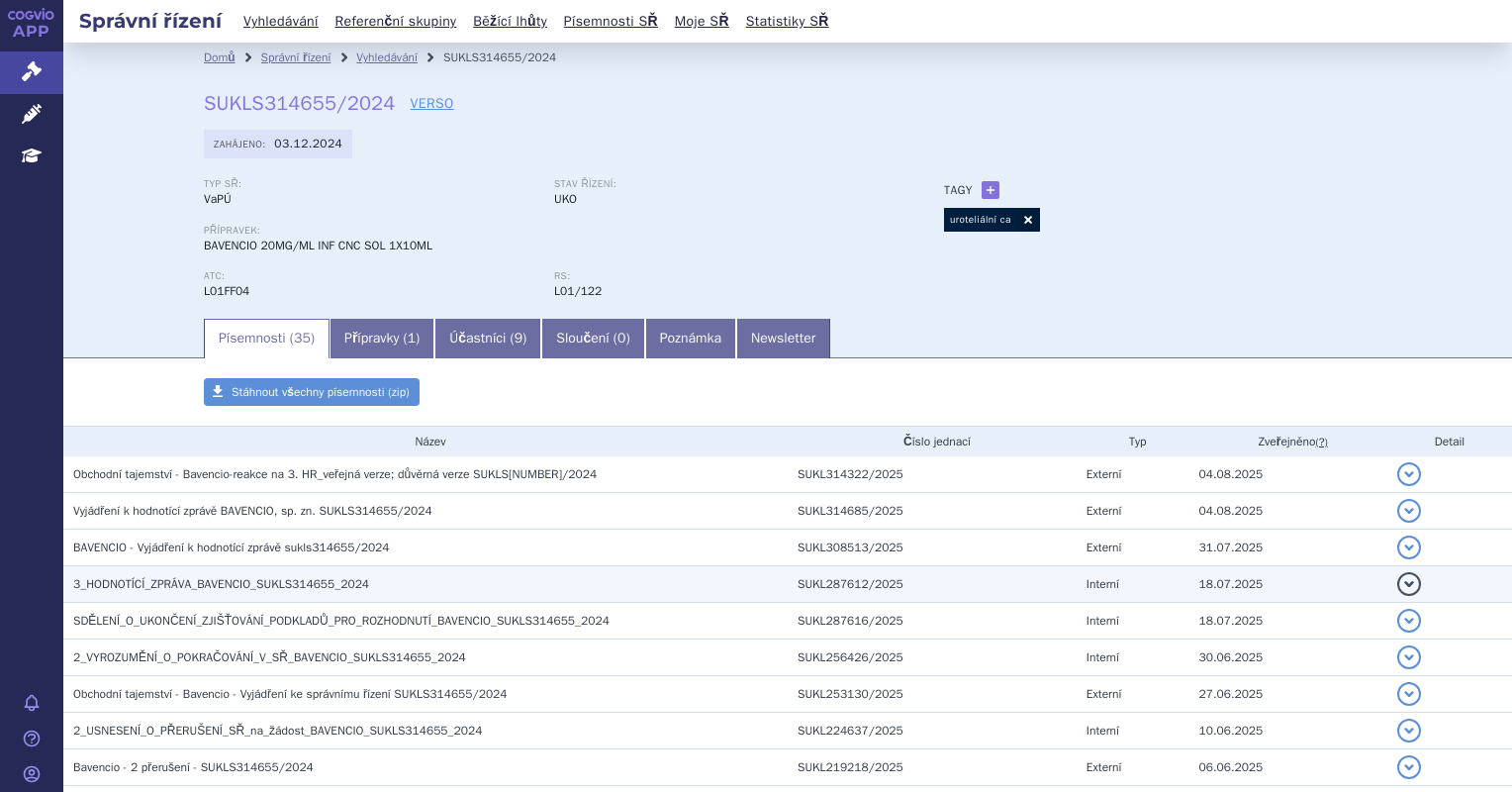 click on "3_HODNOTÍCÍ_ZPRÁVA_BAVENCIO_SUKLS314655_2024" at bounding box center (425, 584) 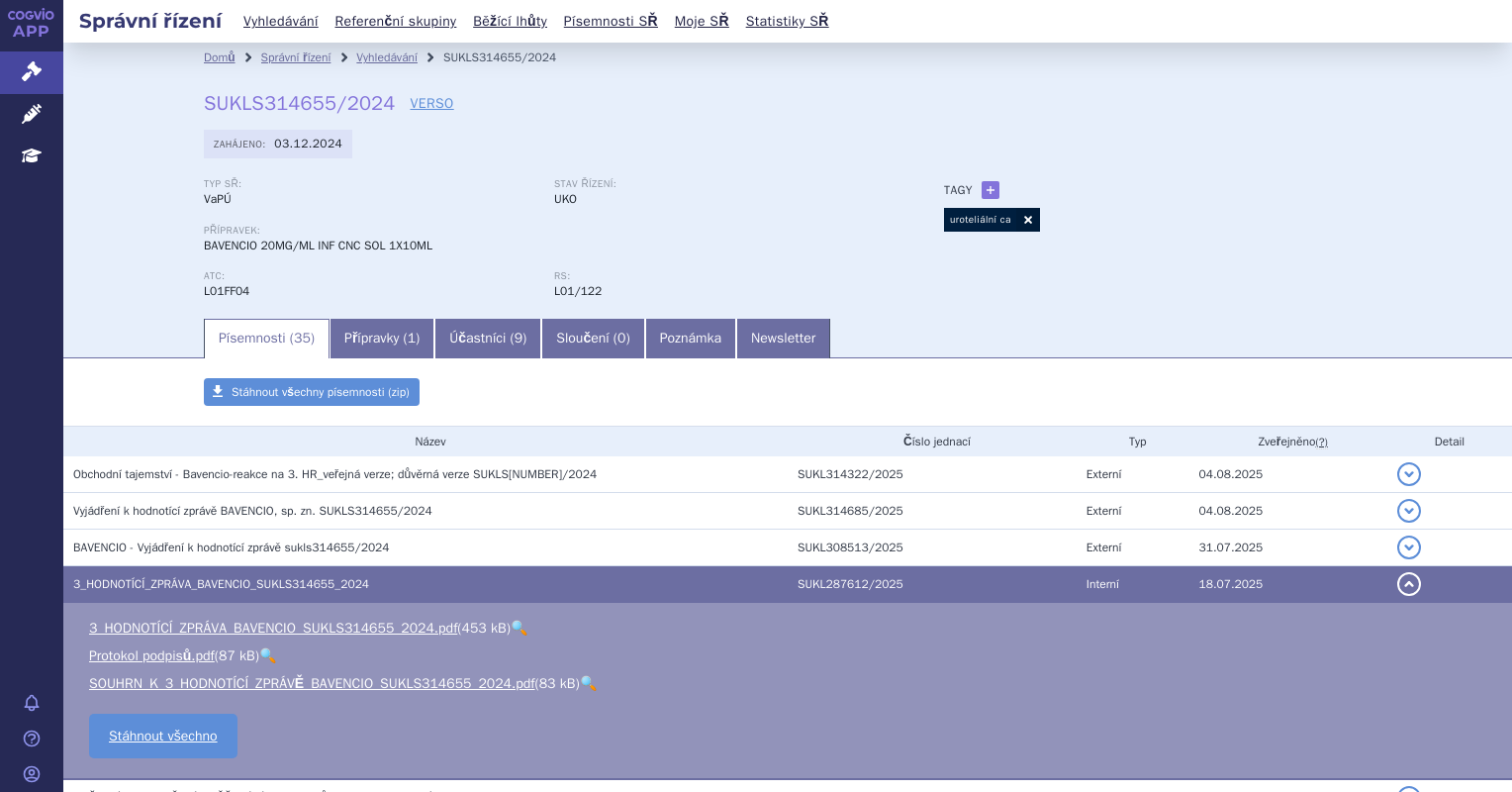 click on "🔍" at bounding box center (588, 683) 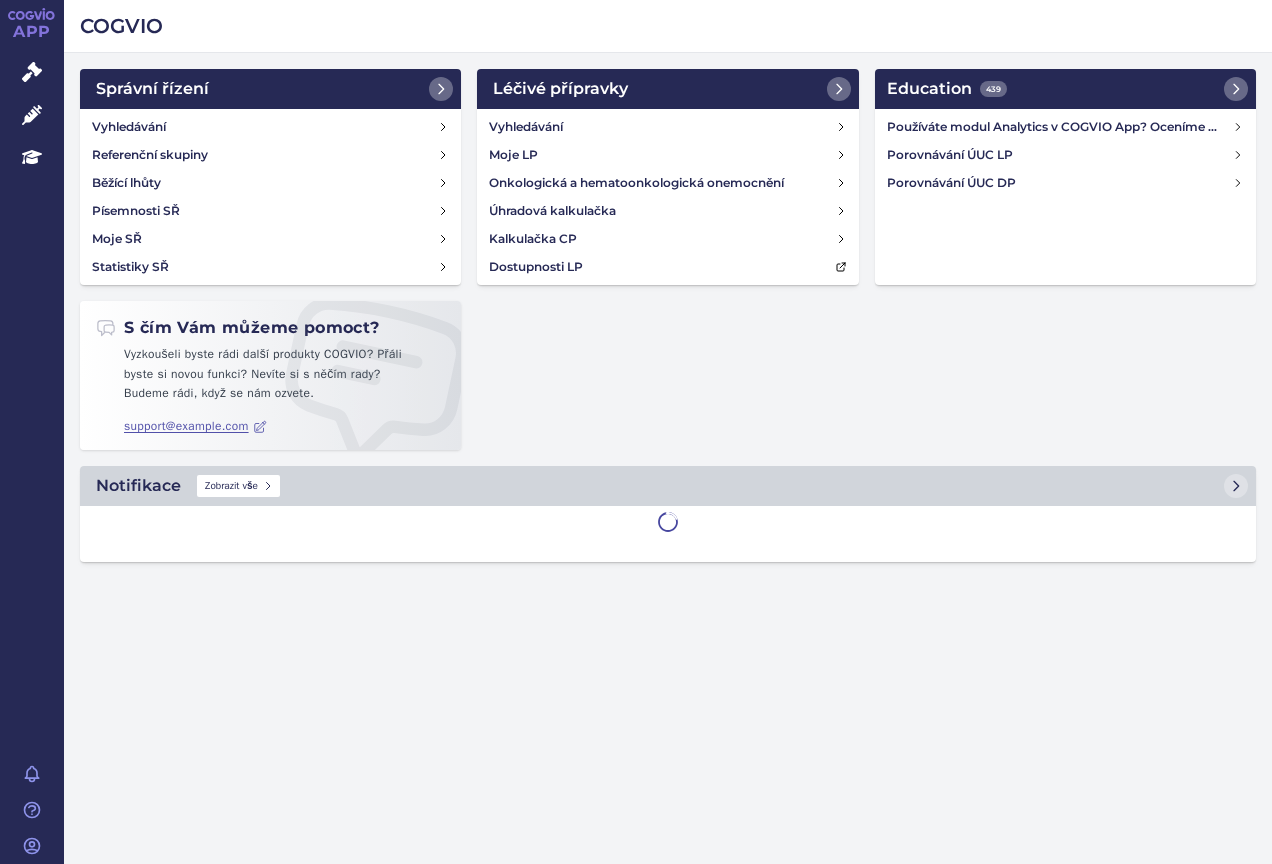 scroll, scrollTop: 0, scrollLeft: 0, axis: both 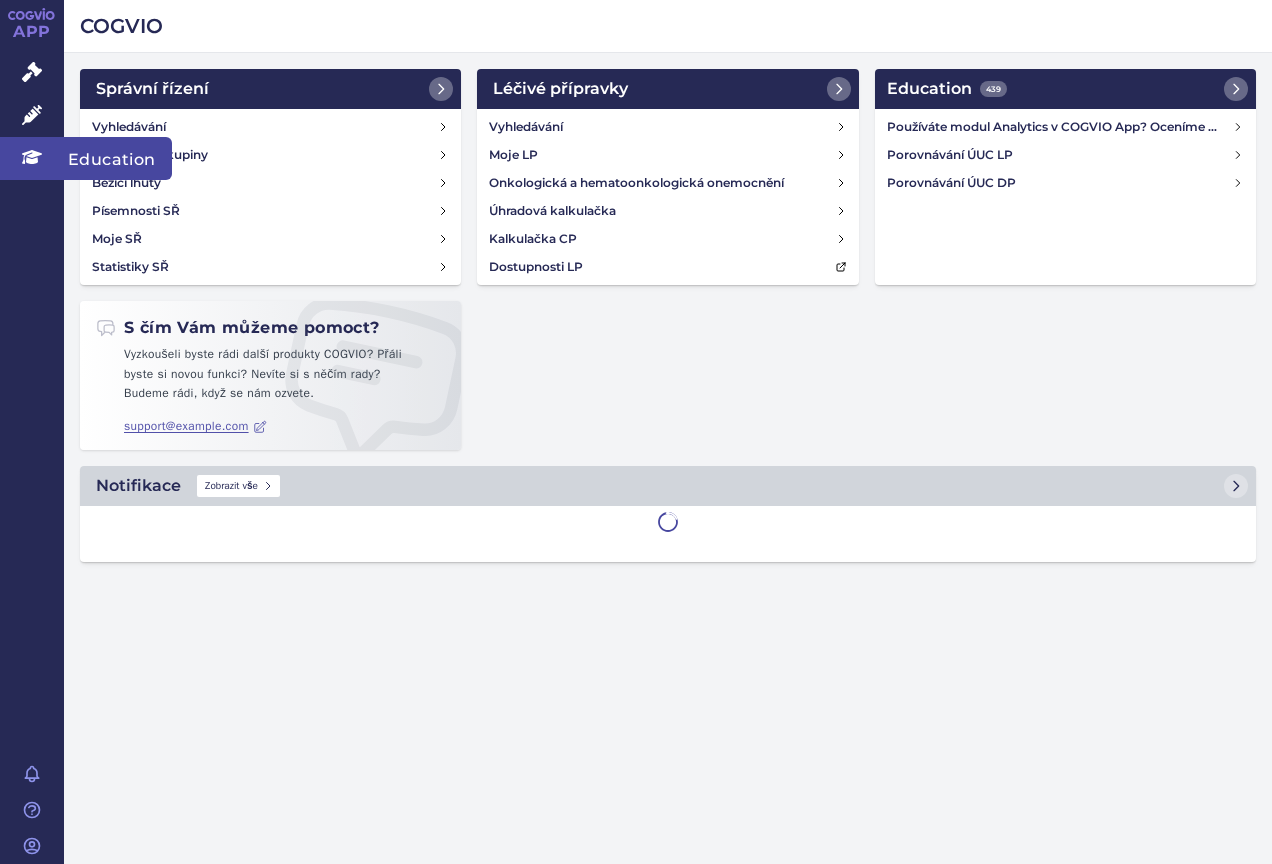 click on "Education" at bounding box center [32, 158] 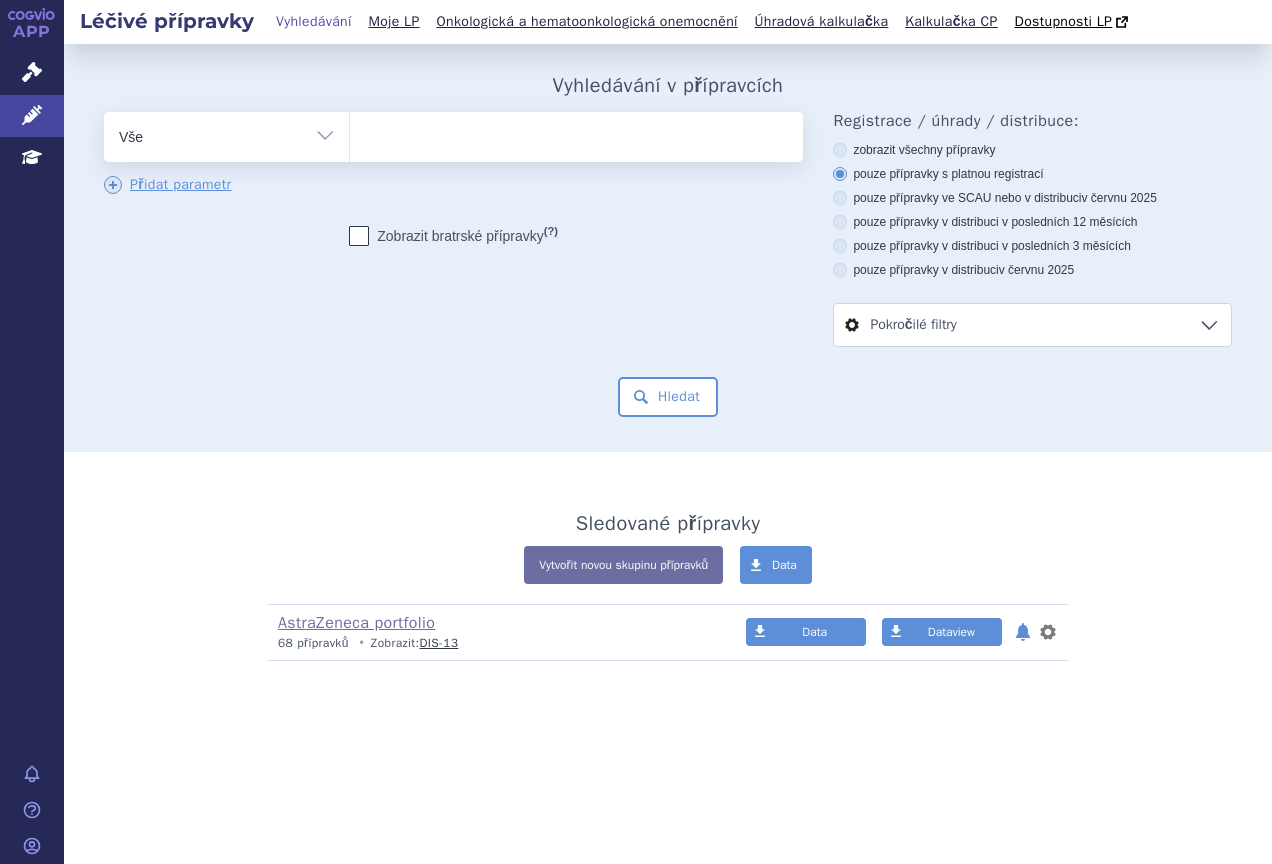 scroll, scrollTop: 0, scrollLeft: 0, axis: both 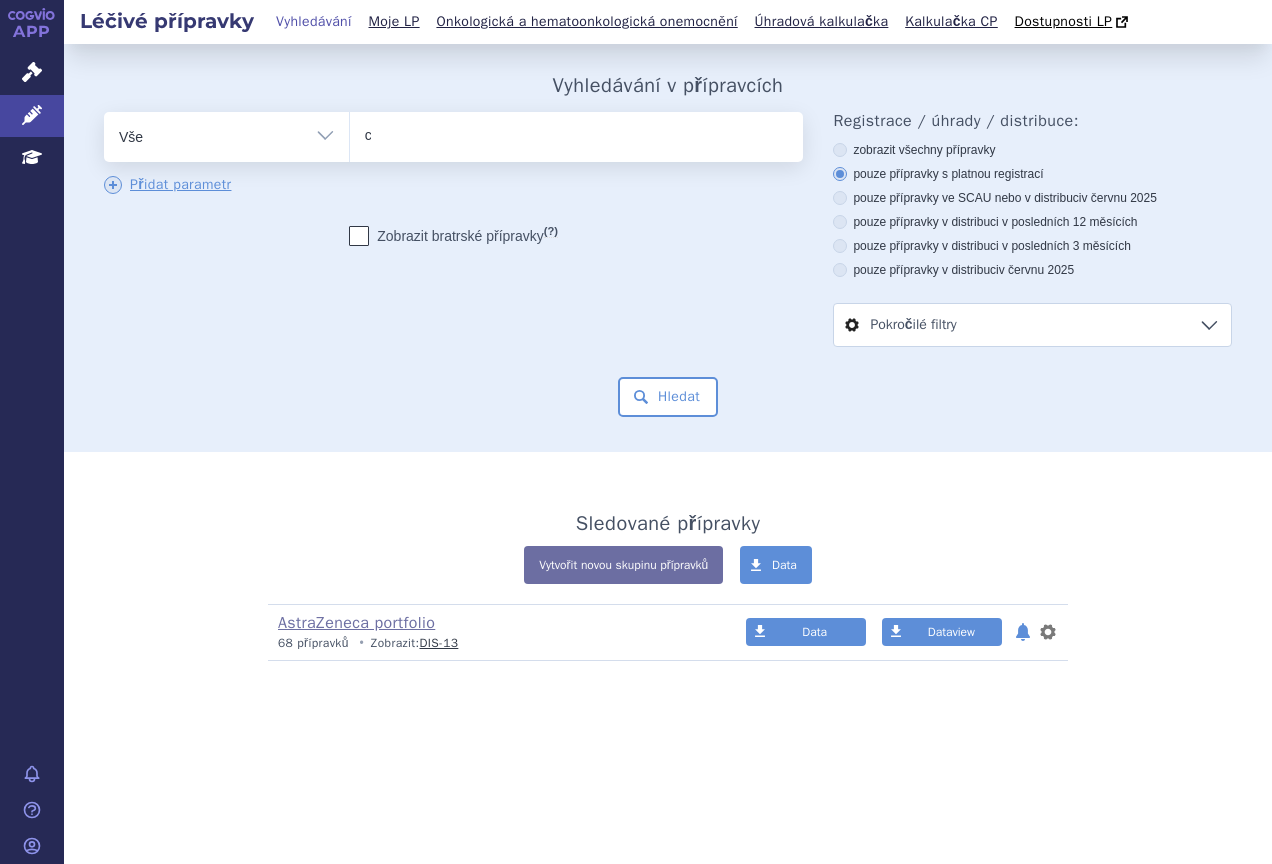 type on "ca" 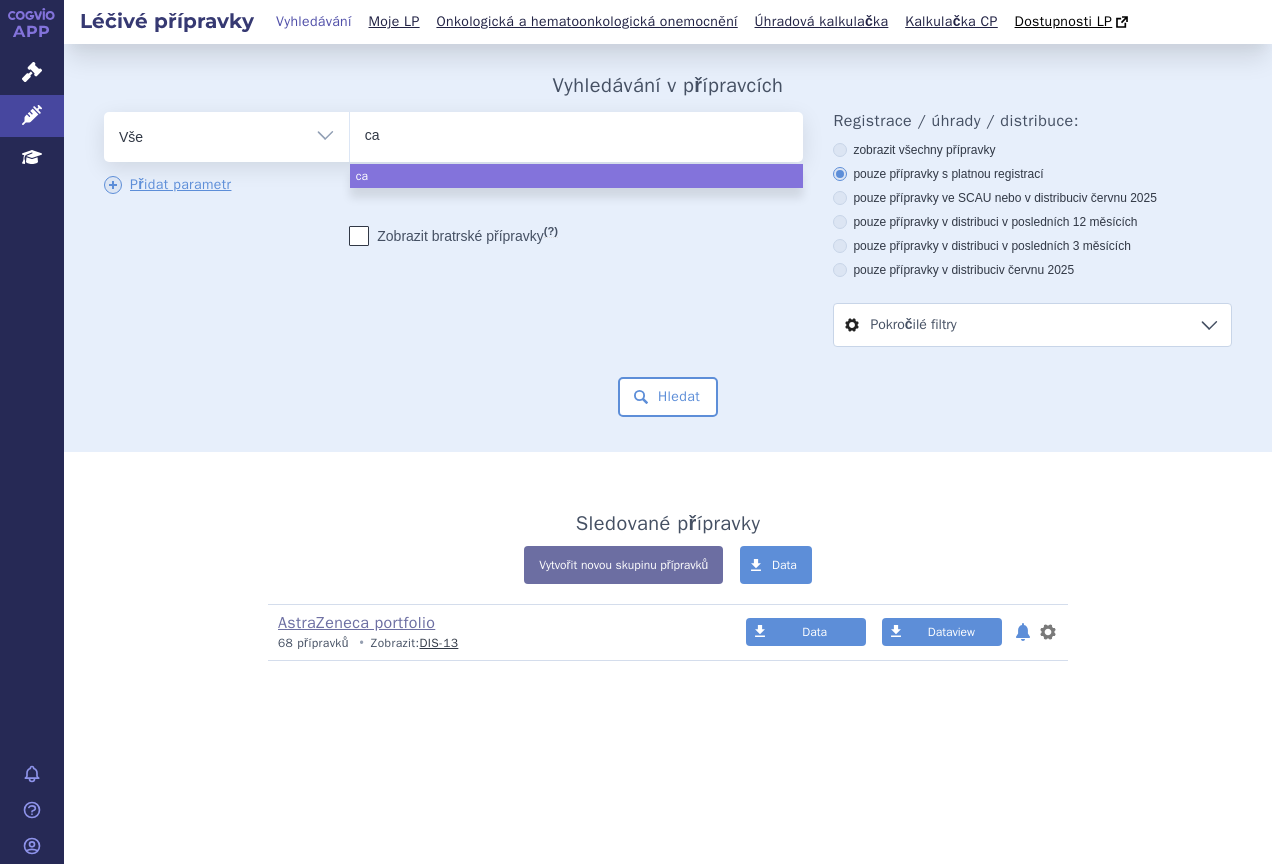type on "car" 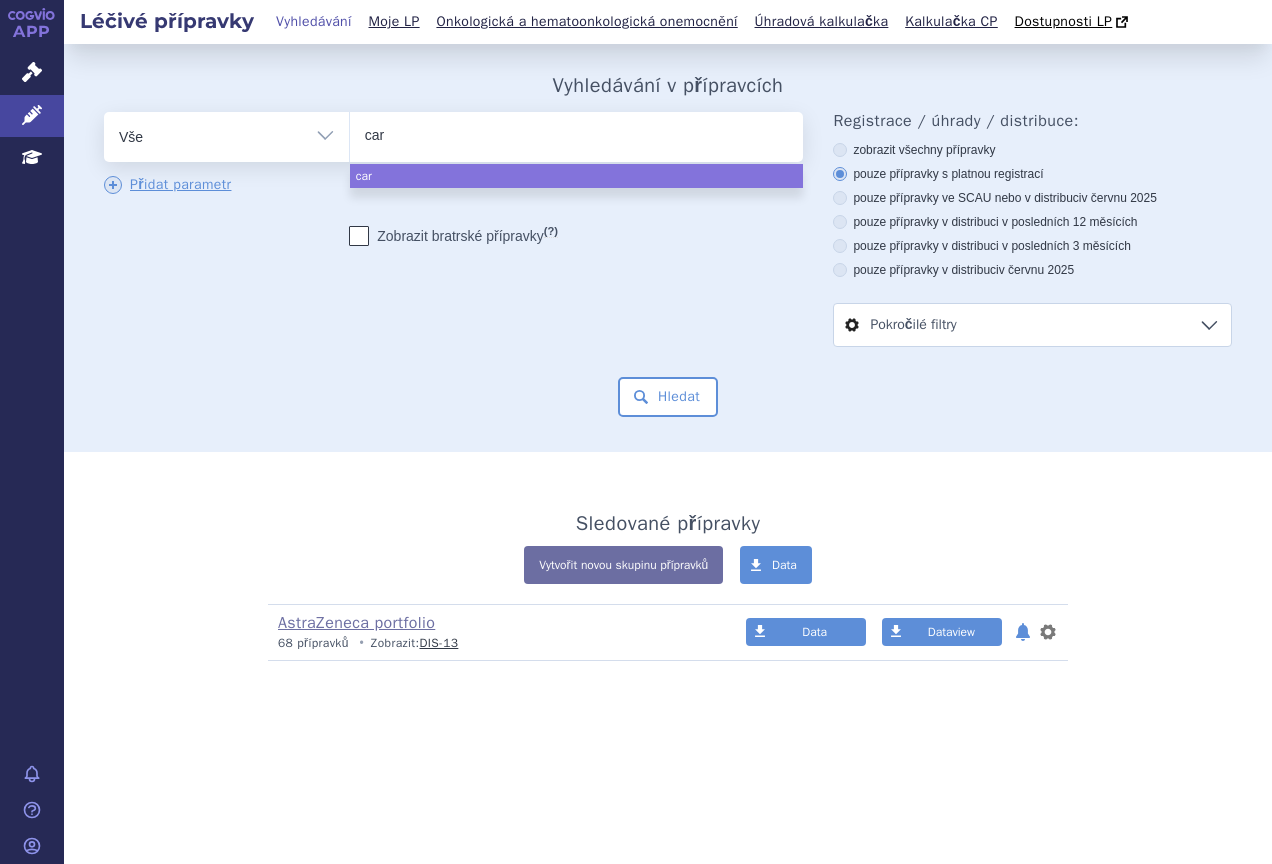 select on "car" 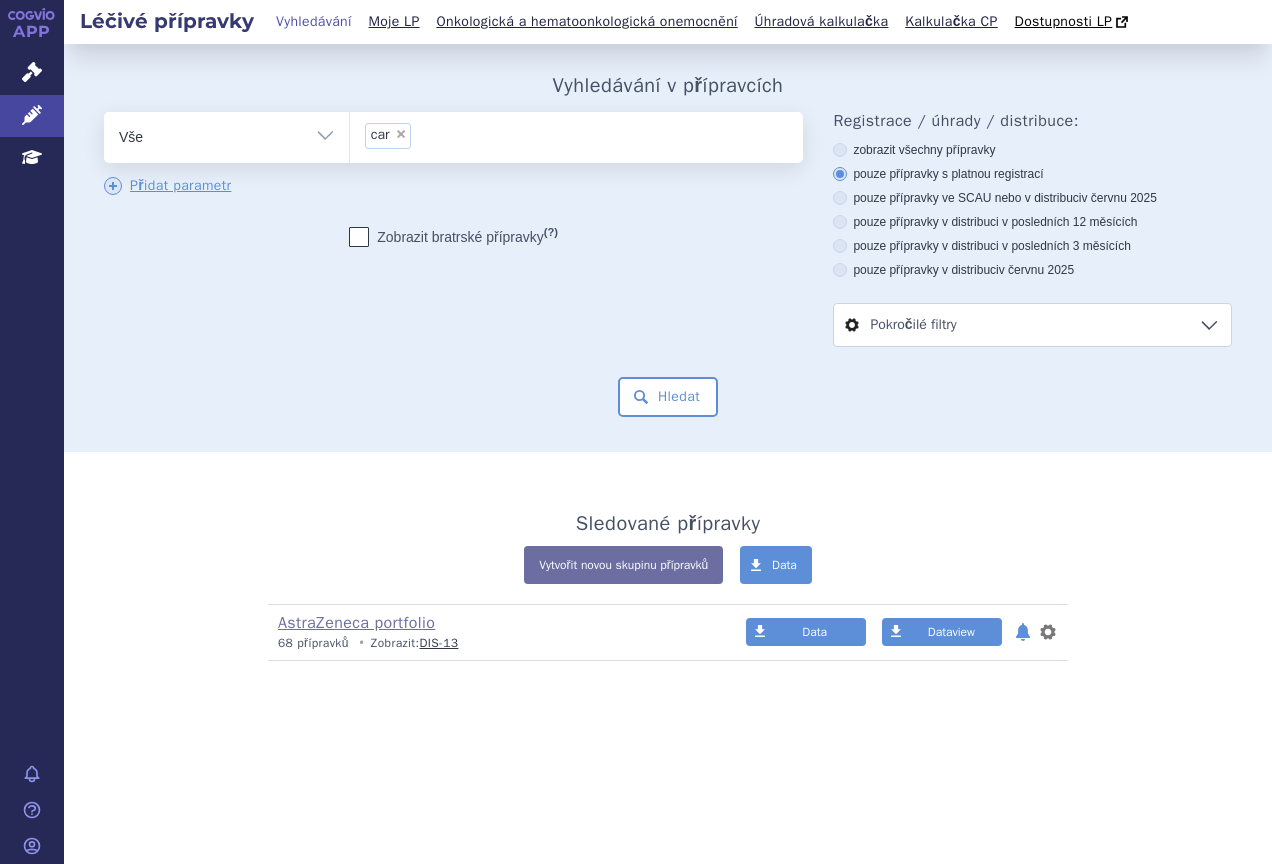 type on "car" 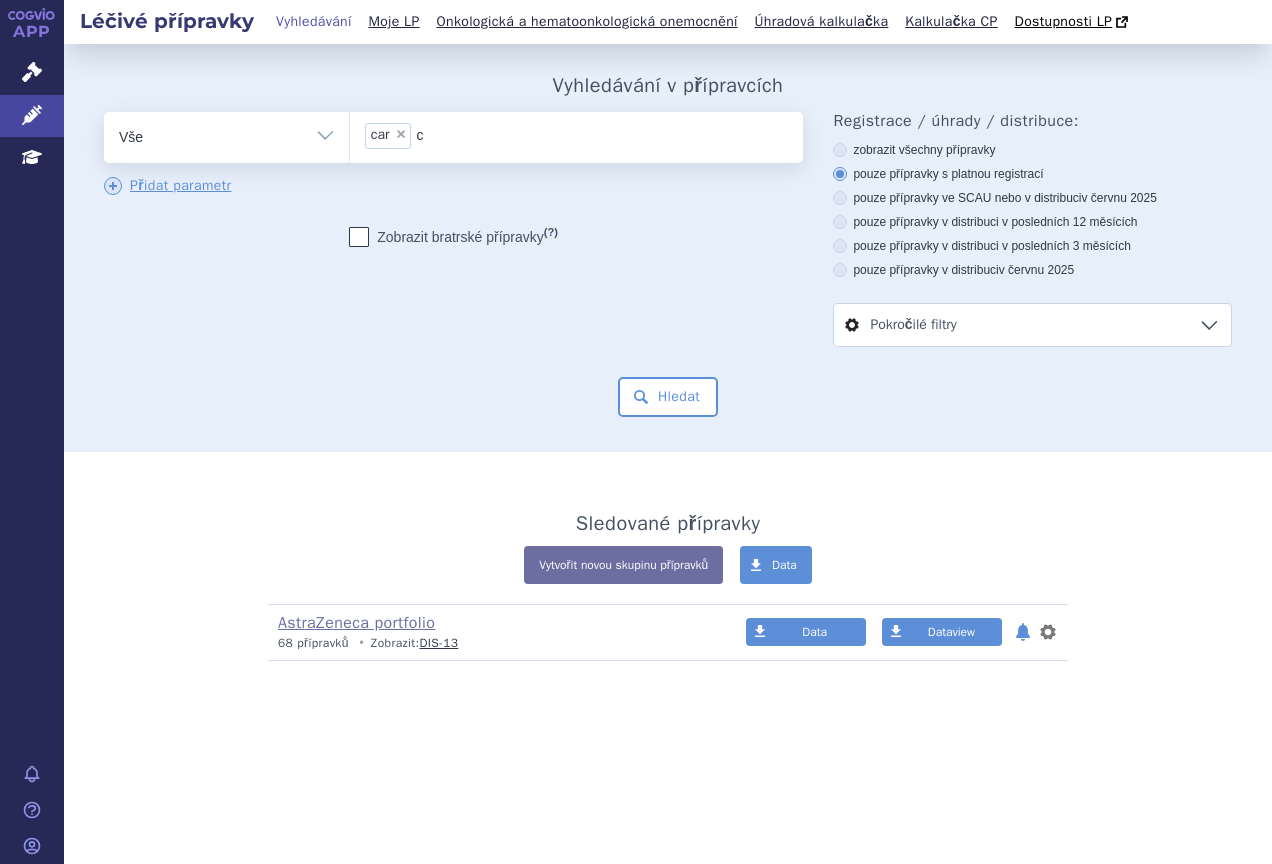 select 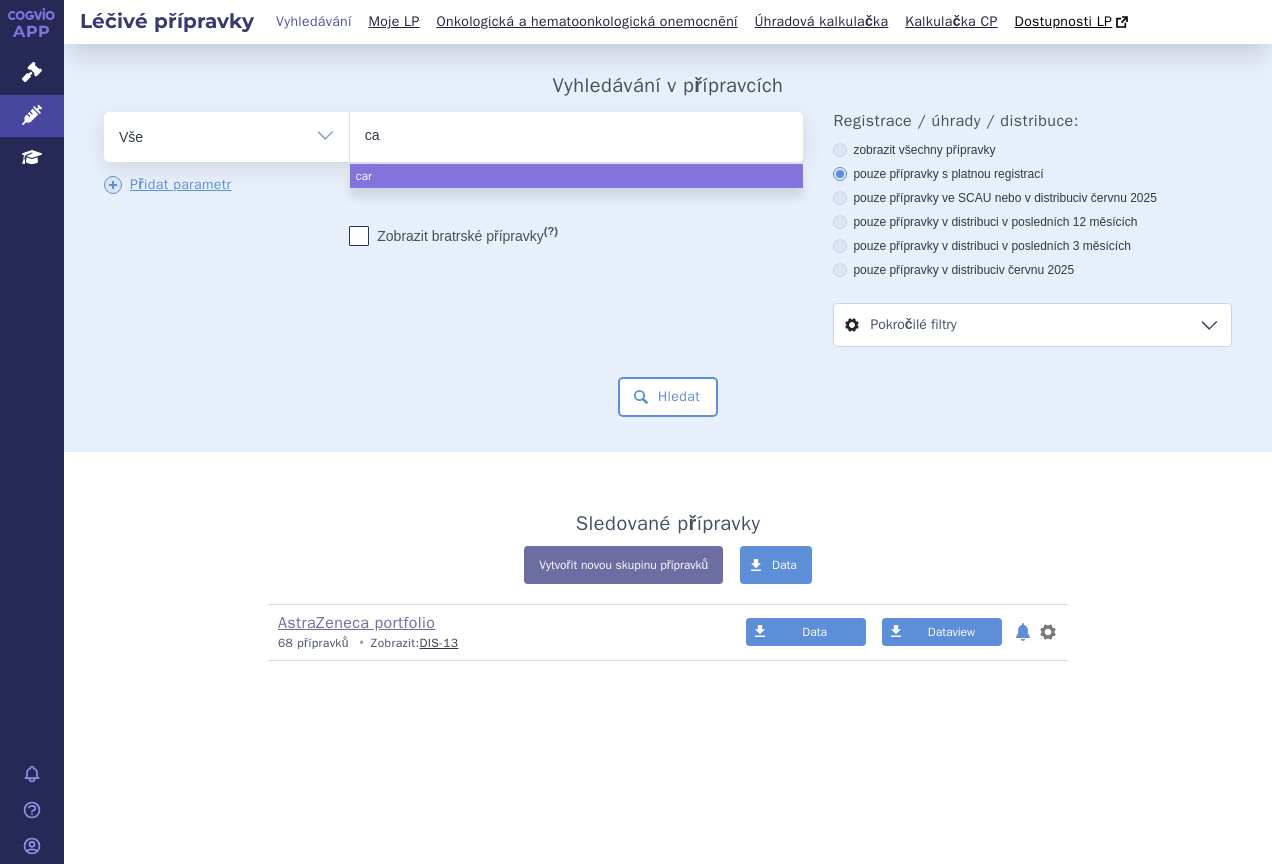 type on "c" 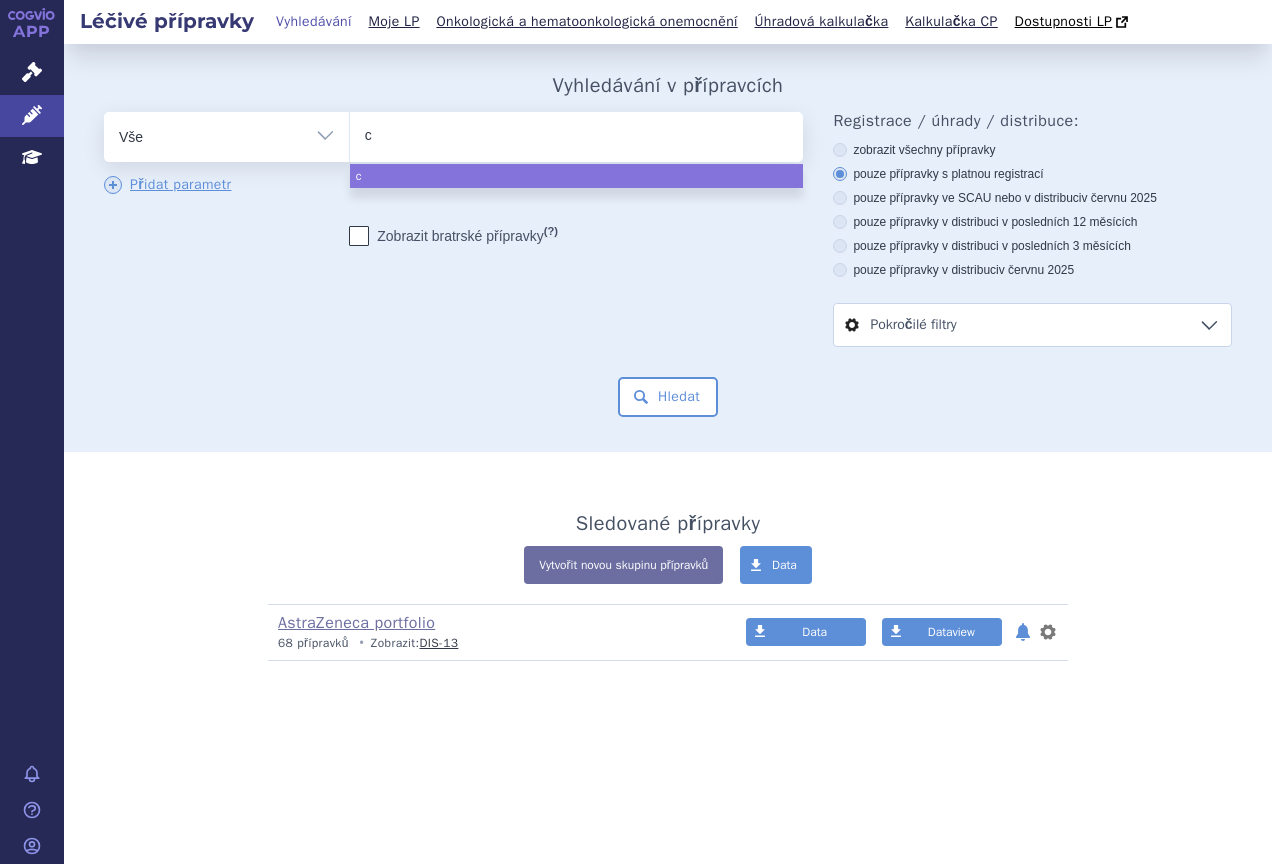 type 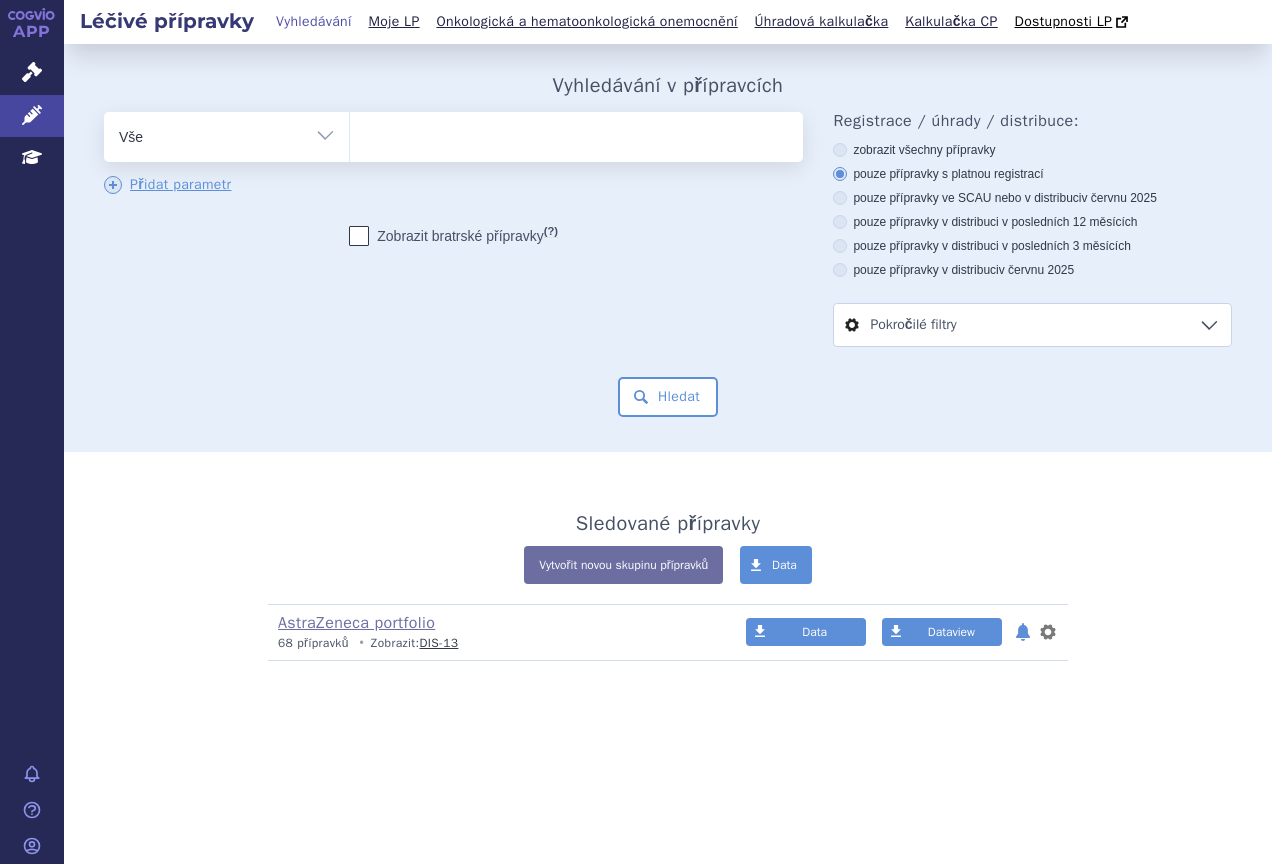 click on "Vše
Přípravek/SUKL kód
MAH
VPOIS
ATC/Aktivní látka
Léková forma
Síla" at bounding box center (226, 134) 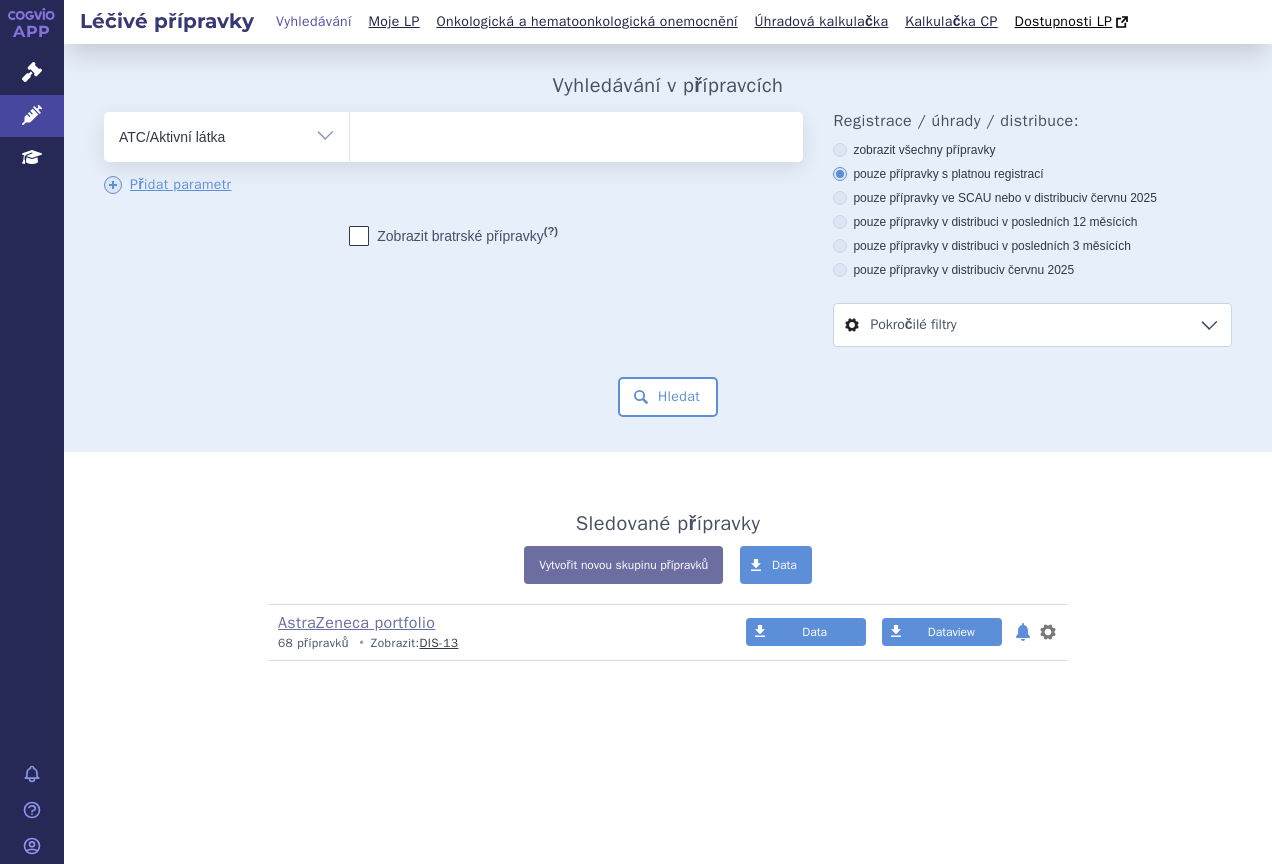 click on "Vše
Přípravek/SUKL kód
MAH
VPOIS
ATC/Aktivní látka
Léková forma
Síla" at bounding box center (226, 134) 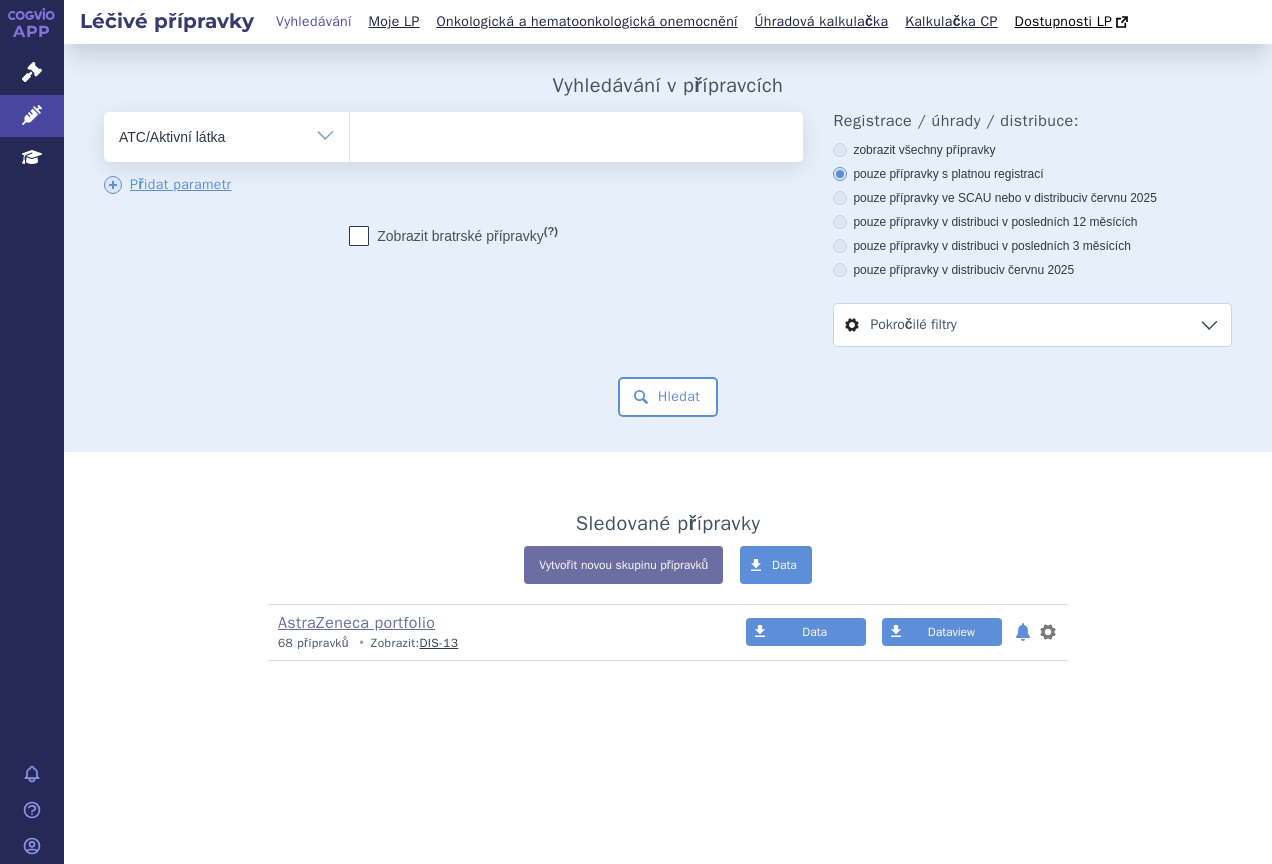 click at bounding box center (577, 133) 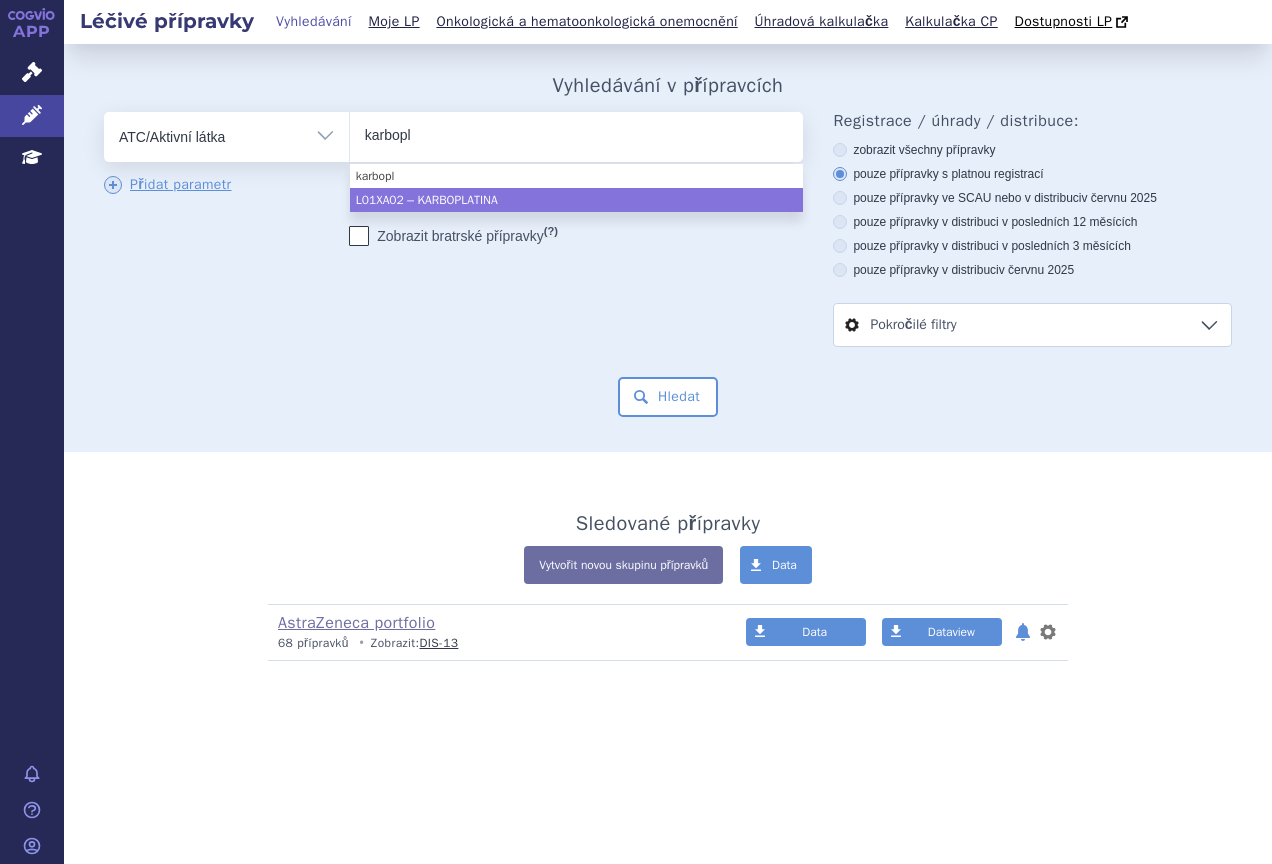 type on "karbopl" 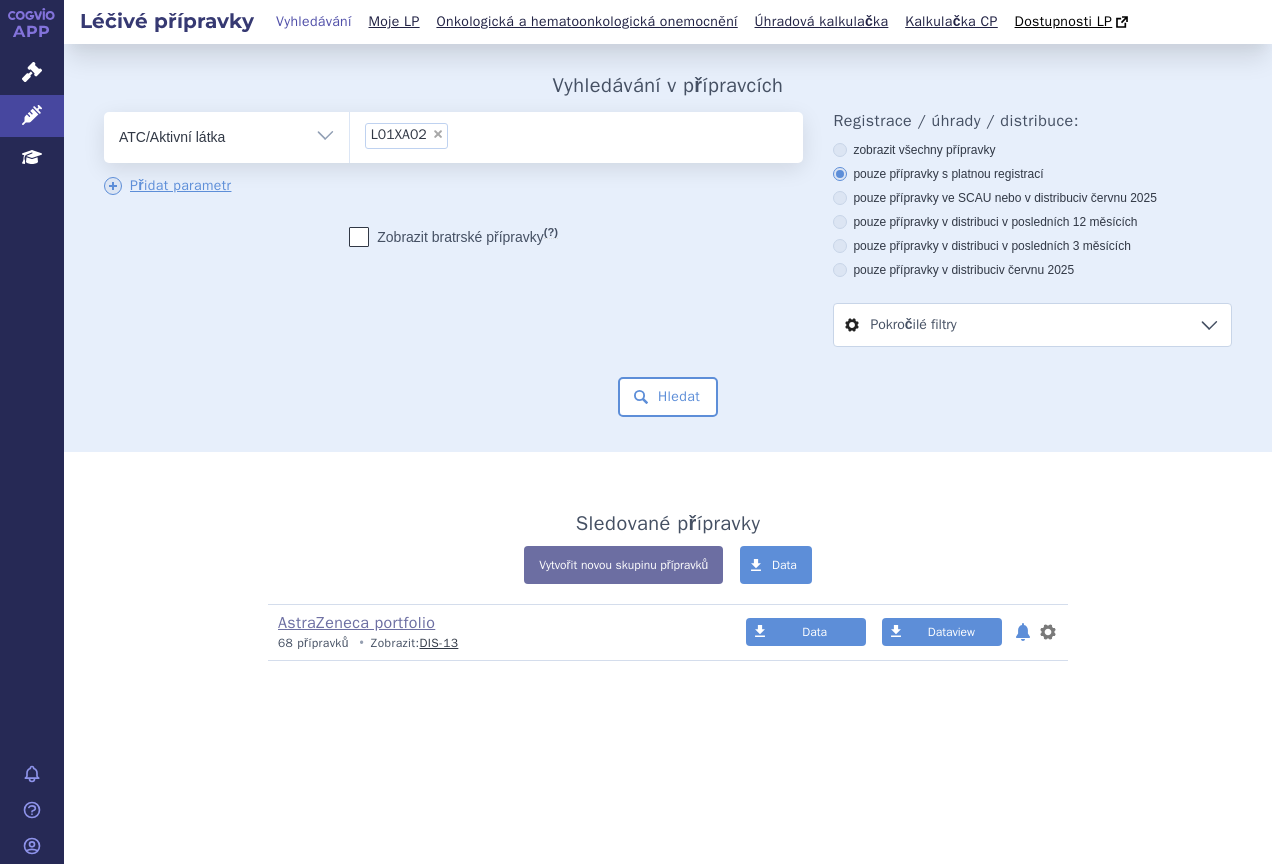 select on "L01XA02" 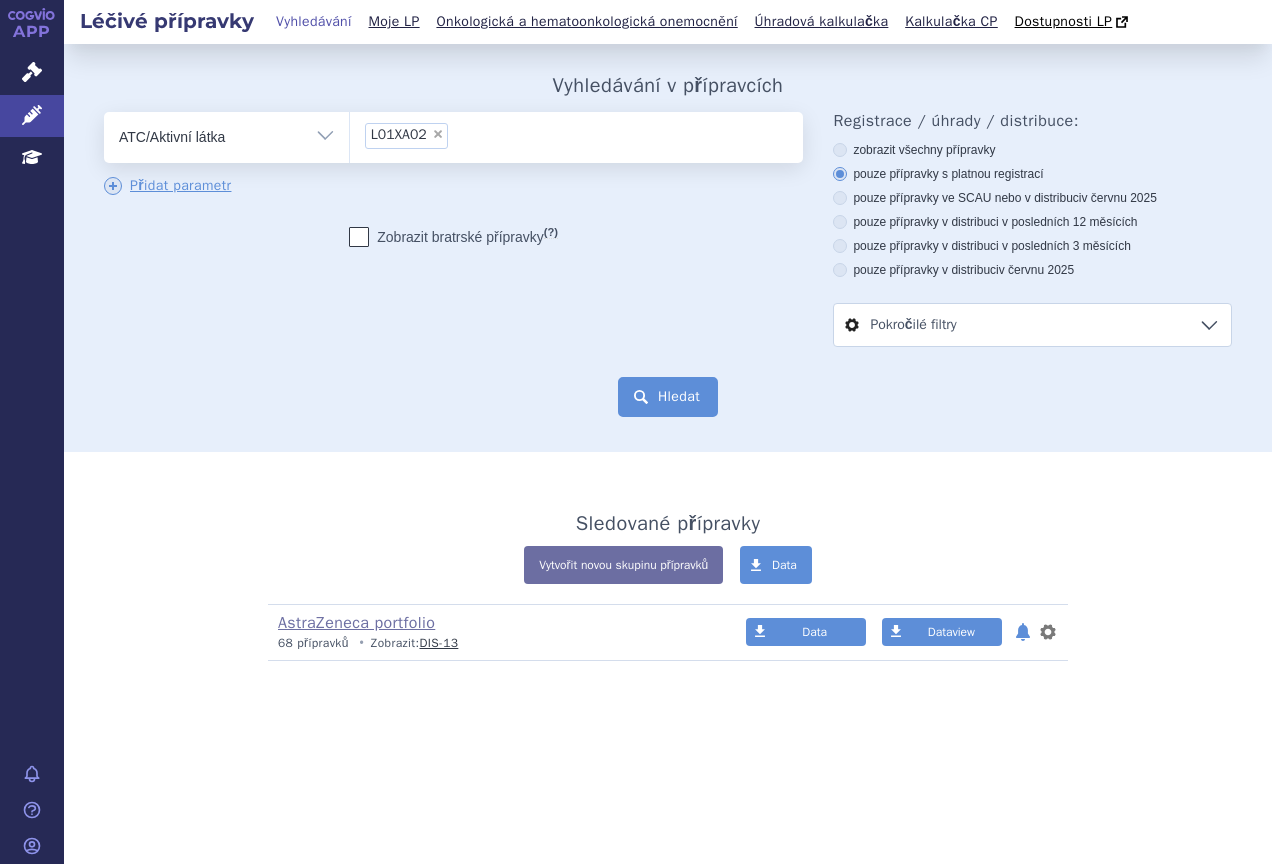 drag, startPoint x: 695, startPoint y: 400, endPoint x: 719, endPoint y: 393, distance: 25 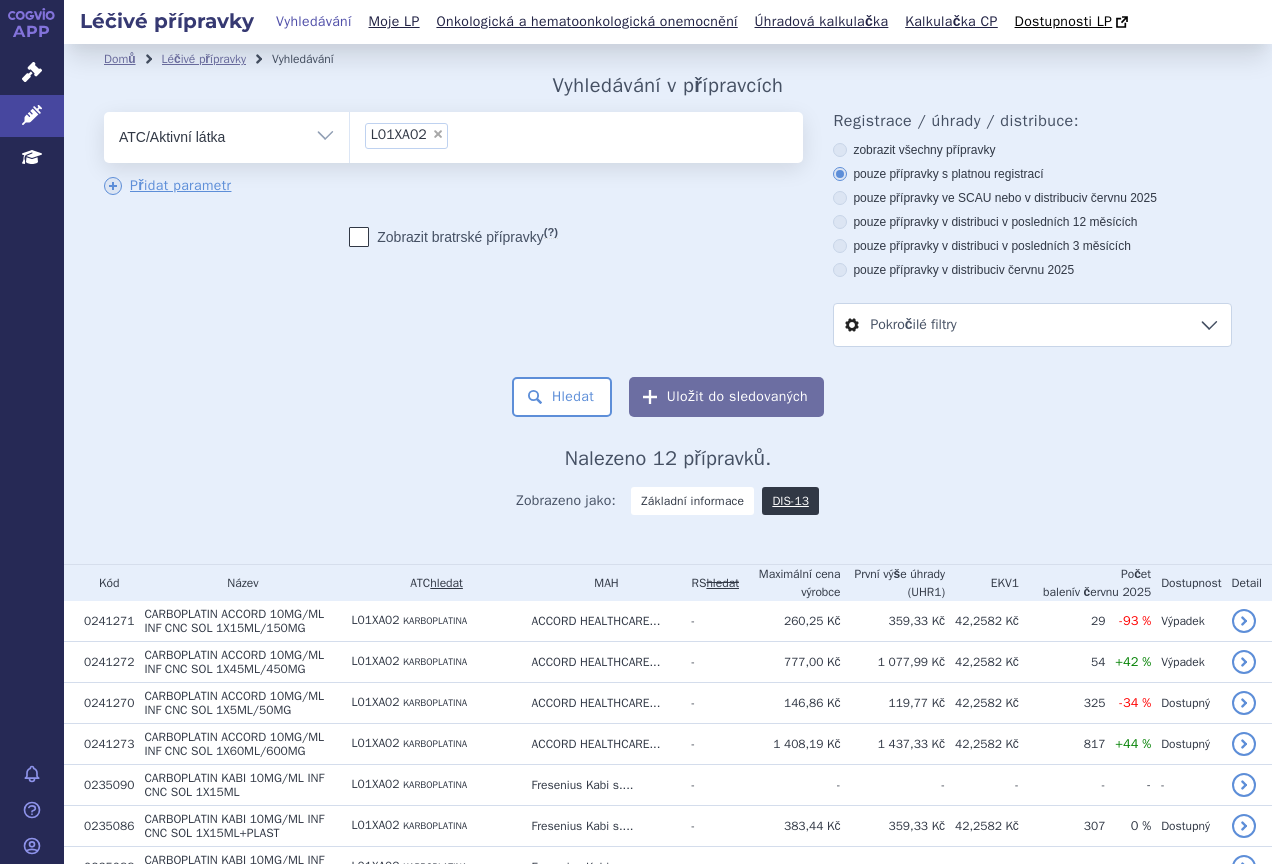 scroll, scrollTop: 0, scrollLeft: 0, axis: both 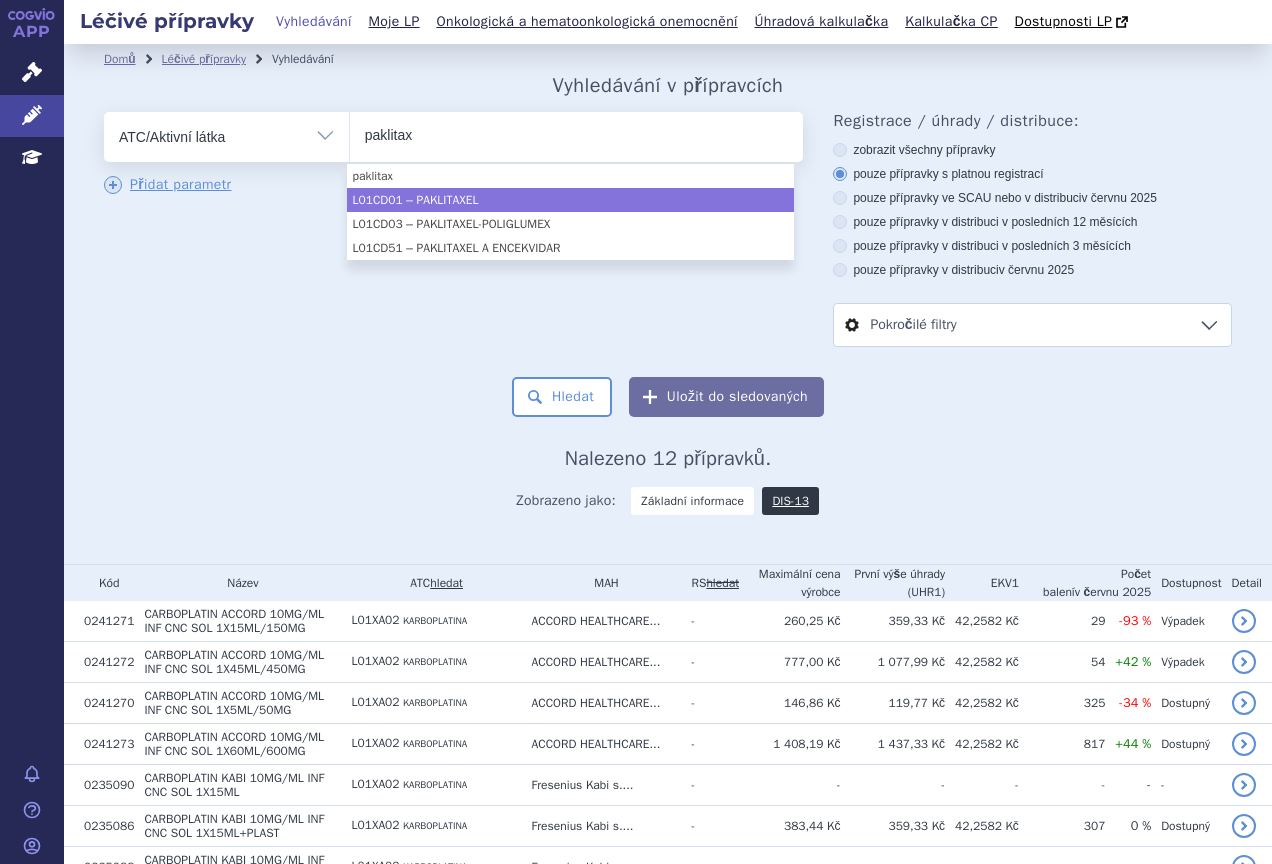 type on "paklitax" 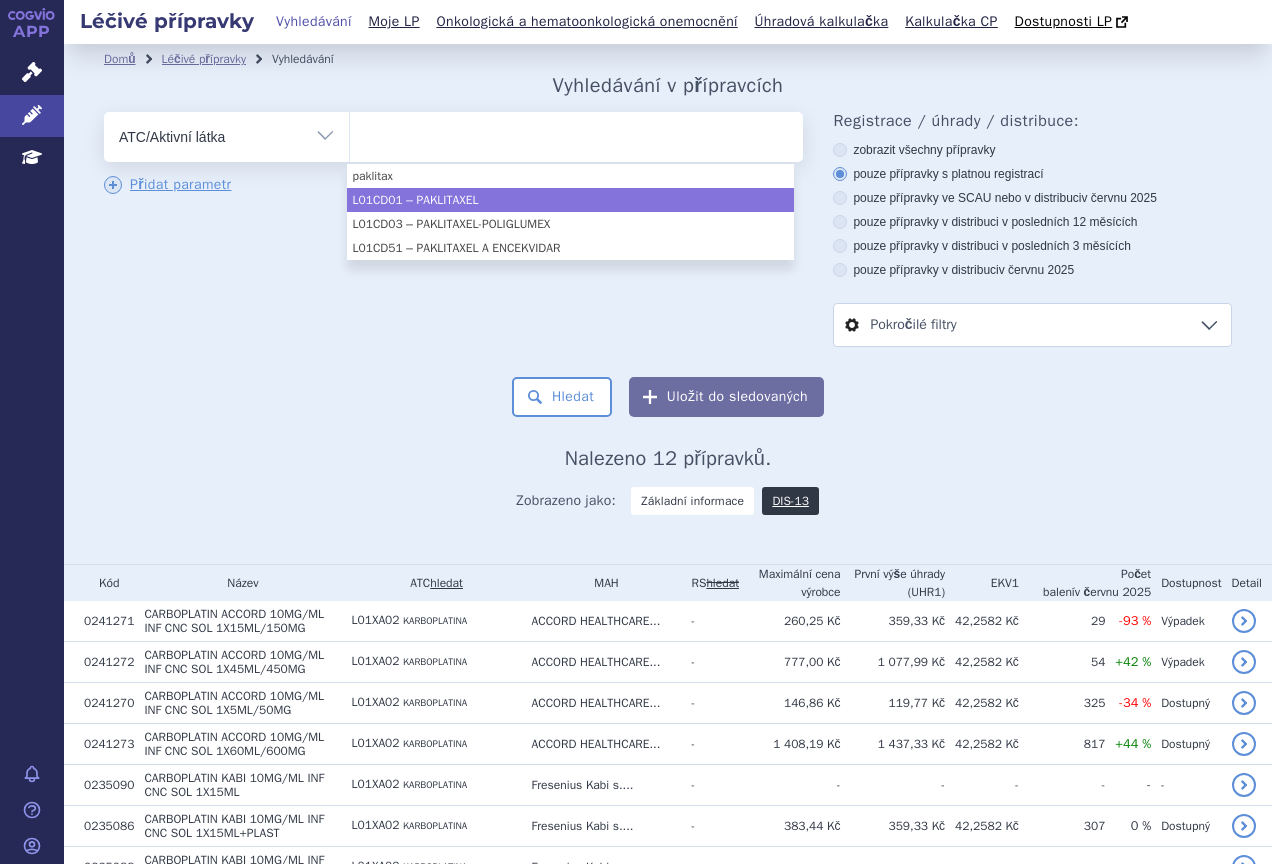 select on "L01CD01" 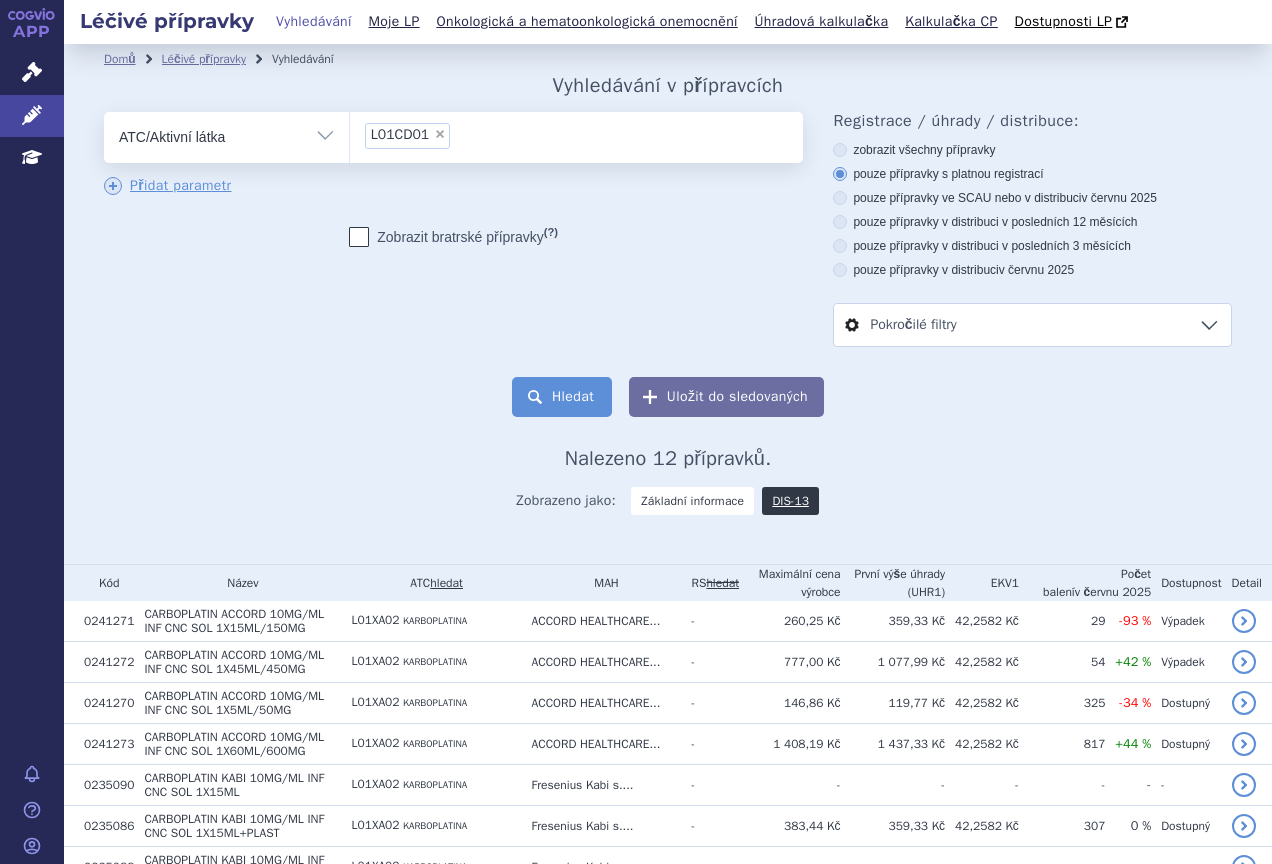 click on "Hledat" at bounding box center [562, 397] 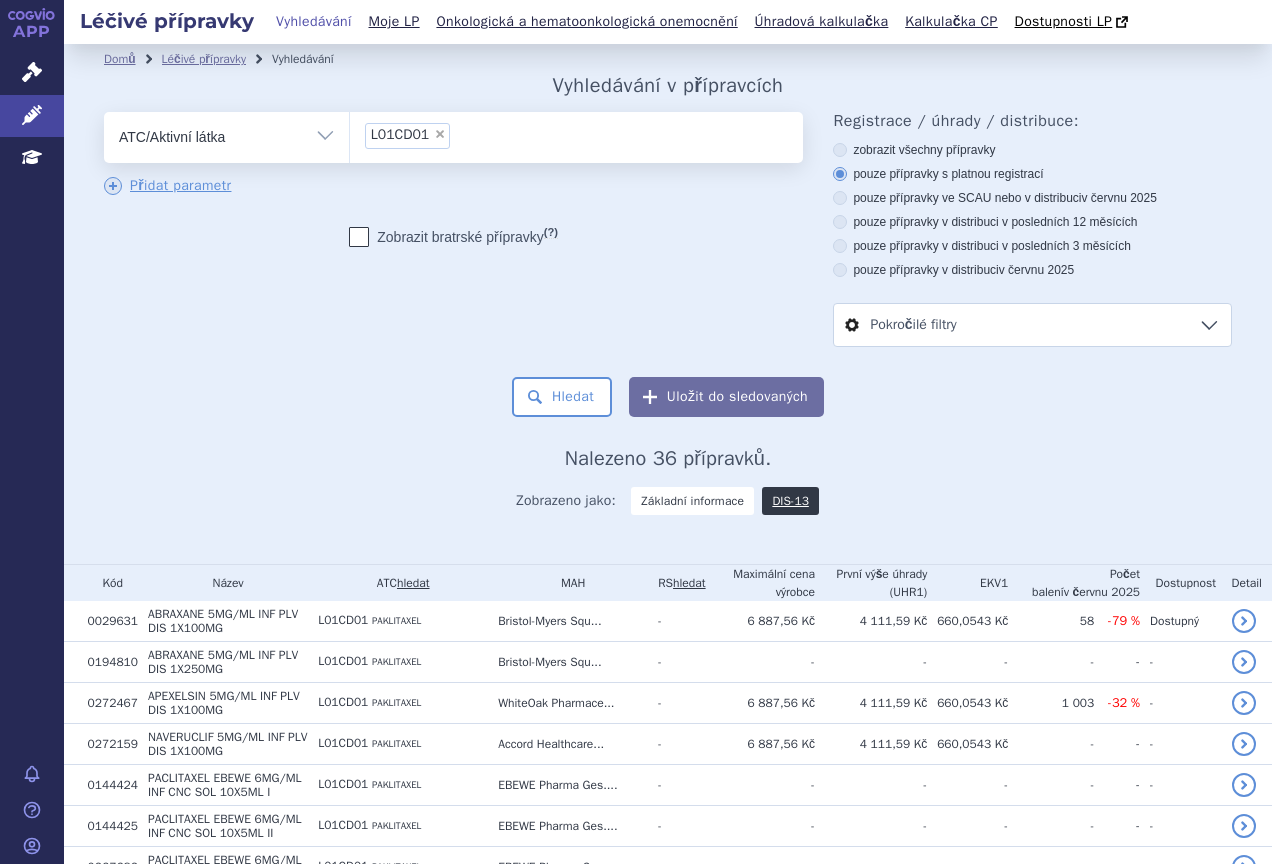 scroll, scrollTop: 0, scrollLeft: 0, axis: both 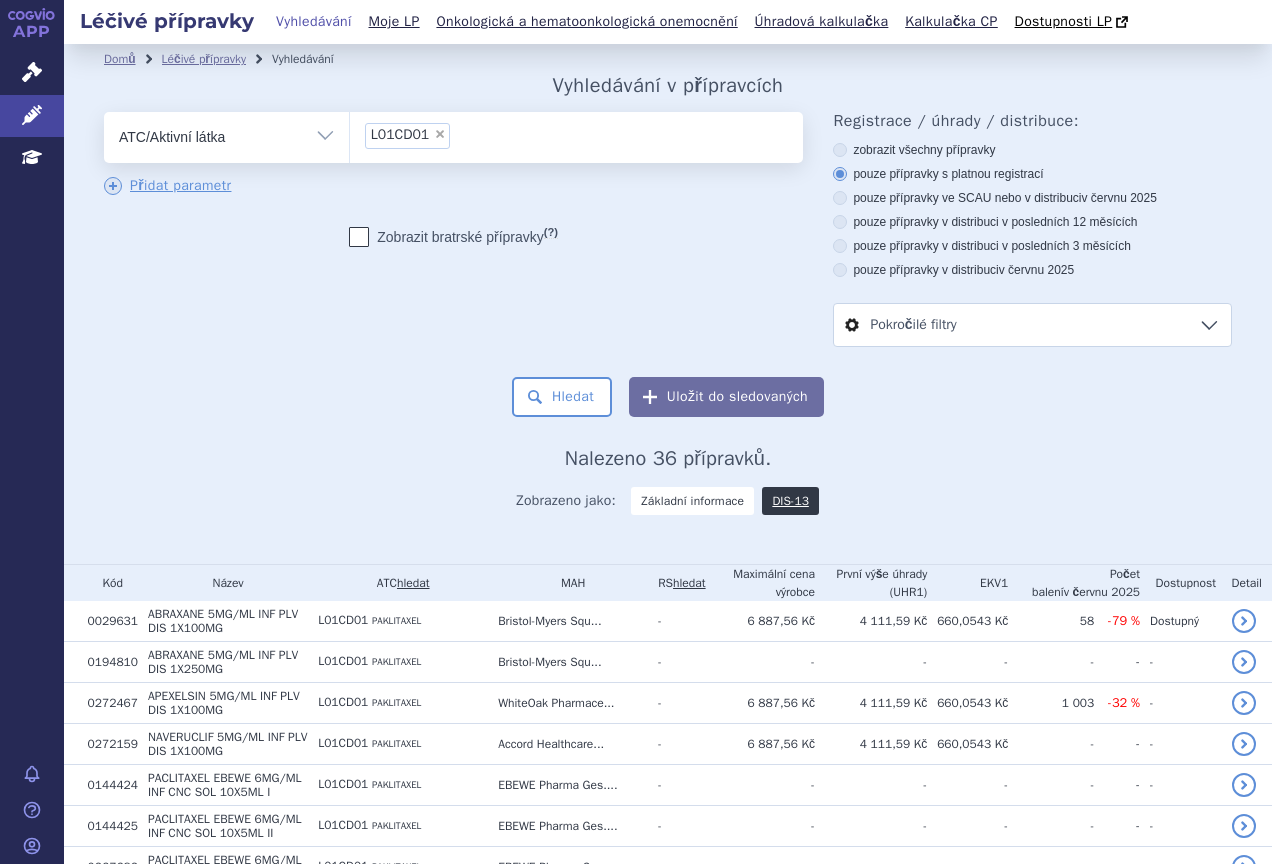 click on "×" at bounding box center [440, 134] 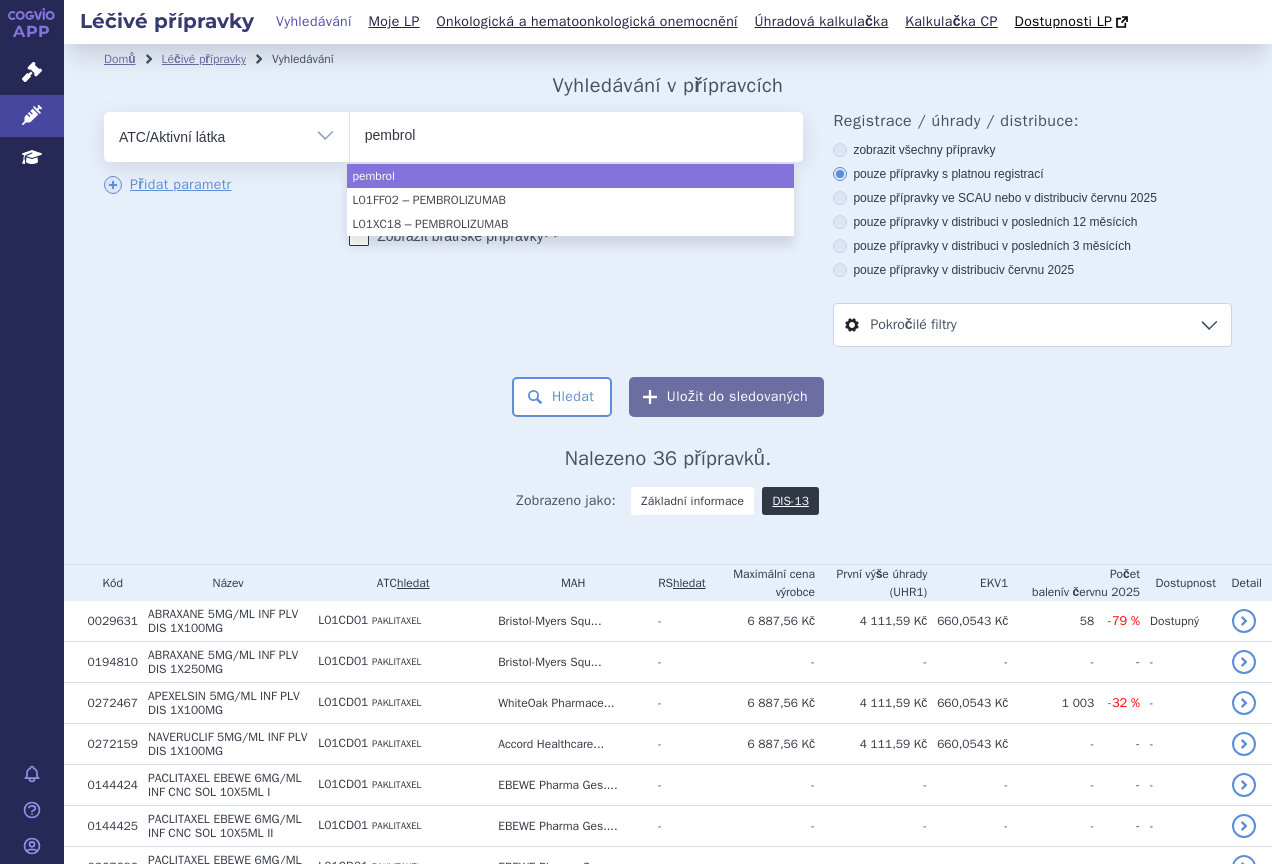 type on "pembrol" 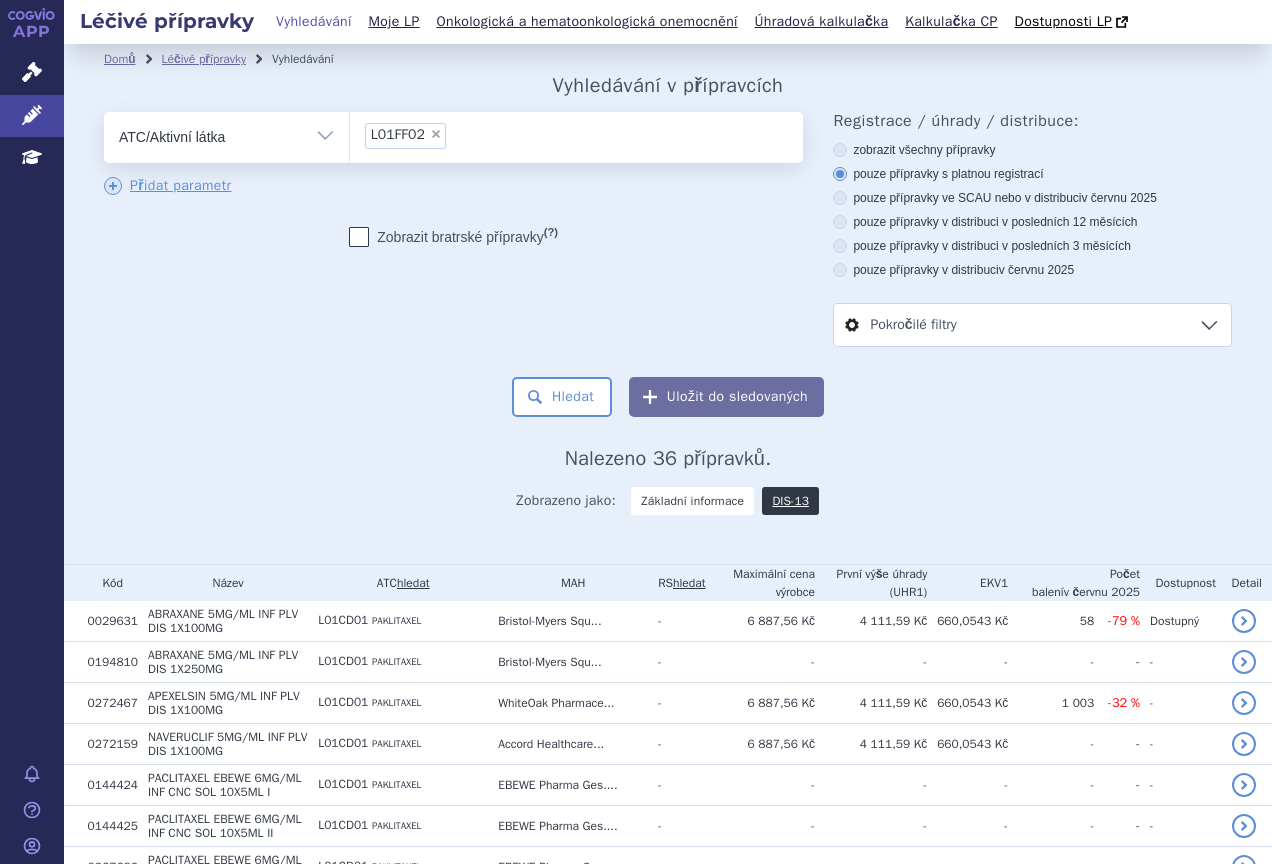 select on "L01FF02" 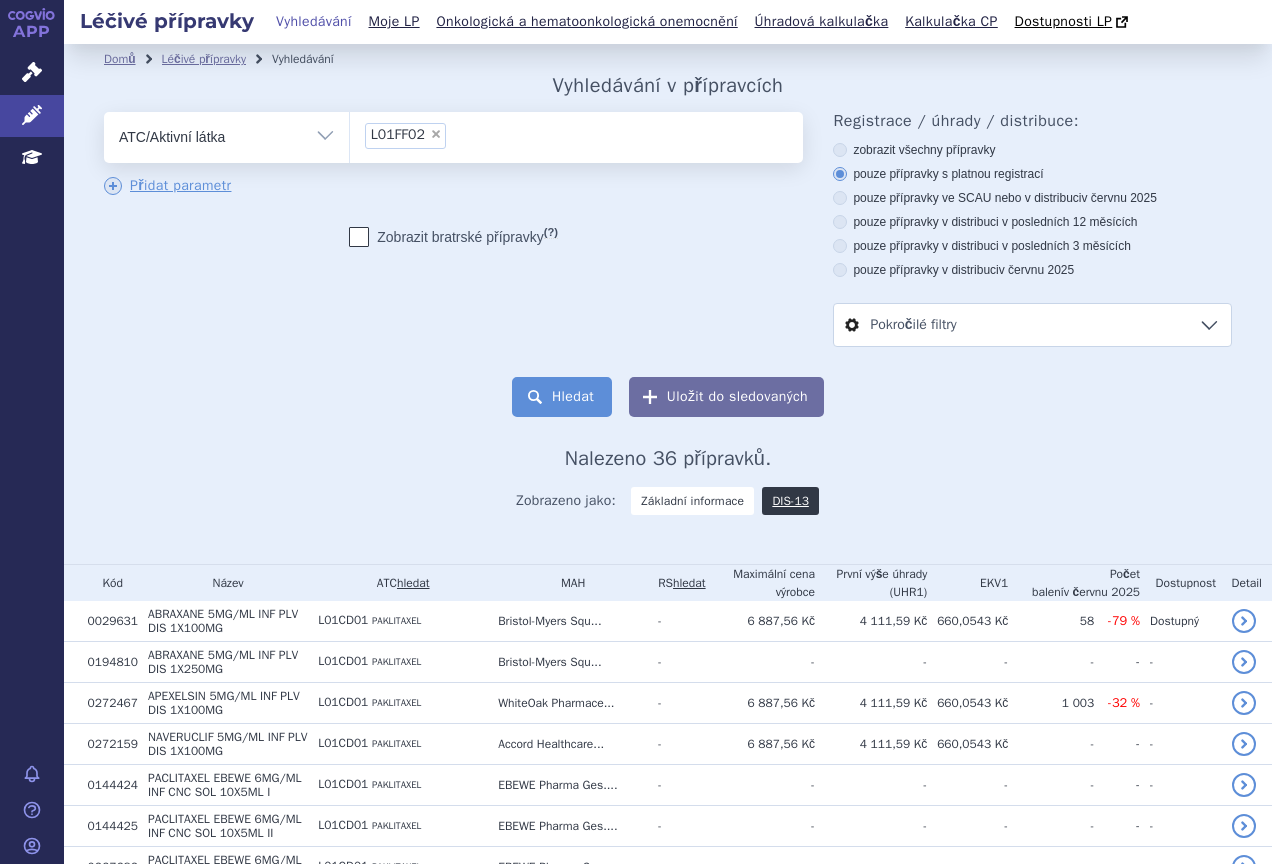 click on "Hledat" at bounding box center [562, 397] 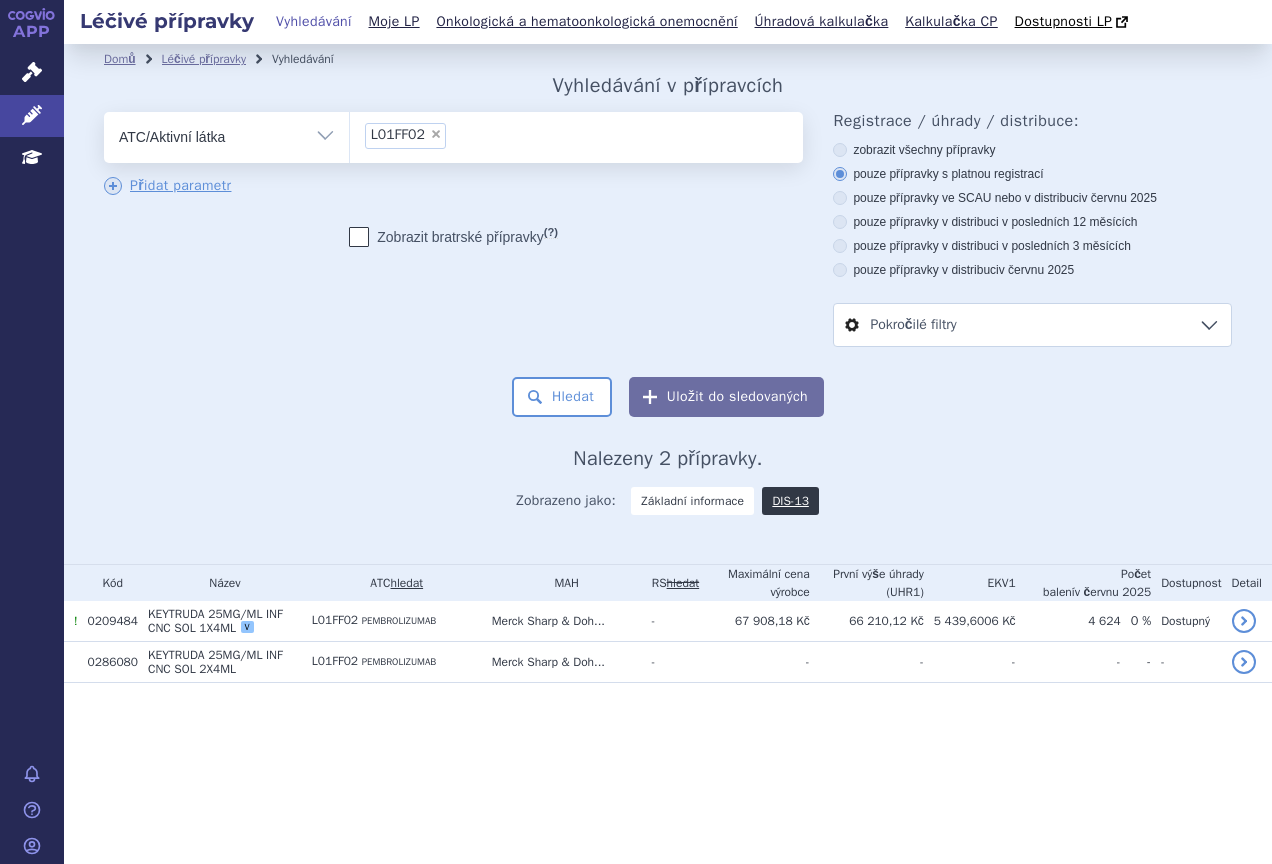 scroll, scrollTop: 0, scrollLeft: 0, axis: both 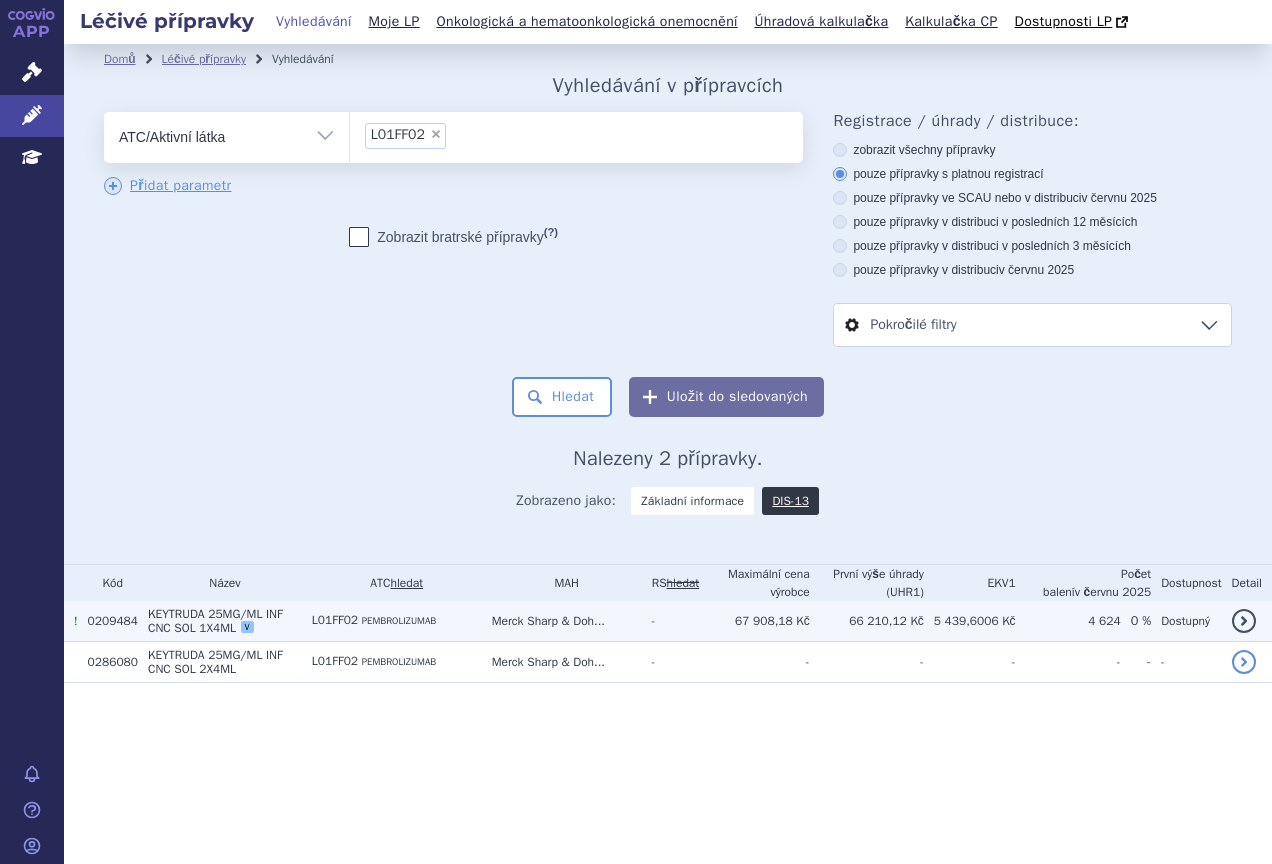 click on "PEMBROLIZUMAB" at bounding box center (399, 621) 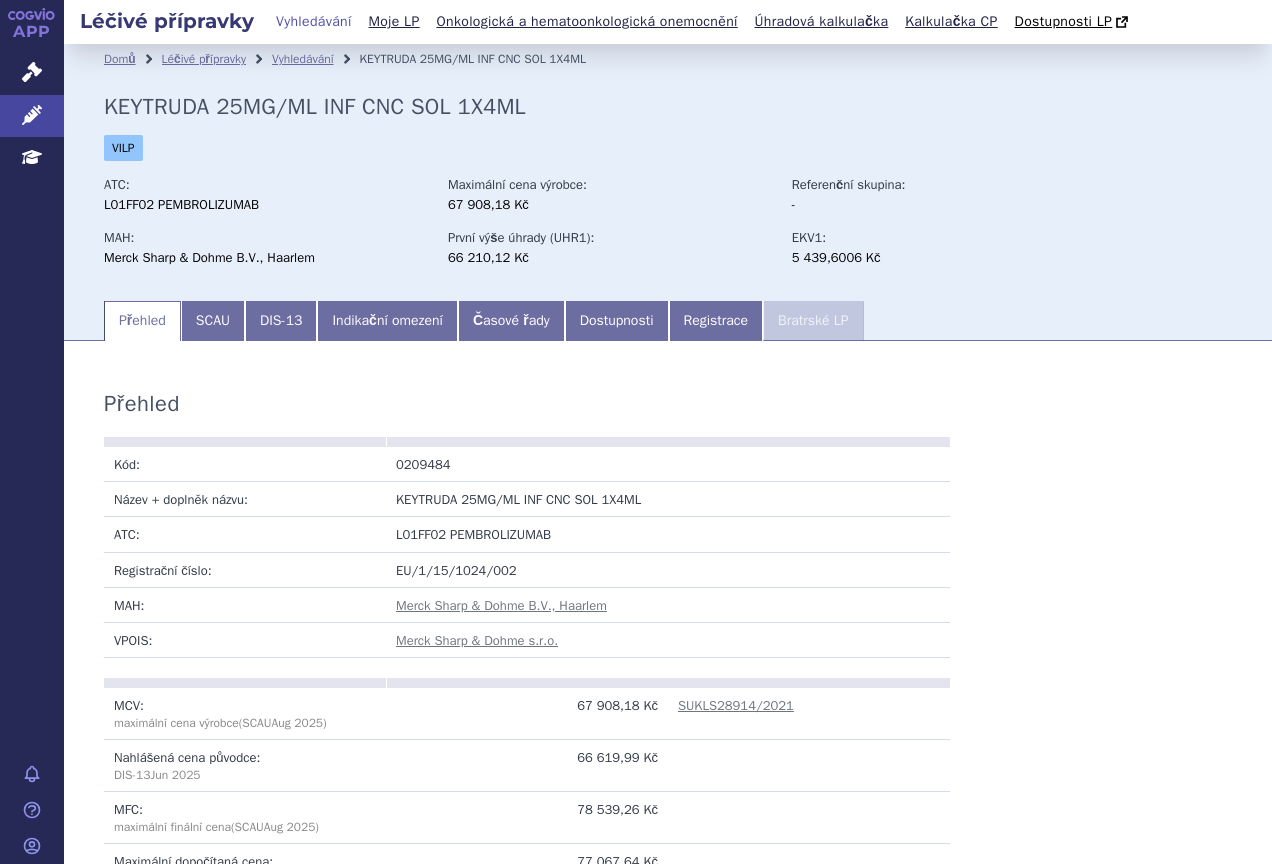 scroll, scrollTop: 0, scrollLeft: 0, axis: both 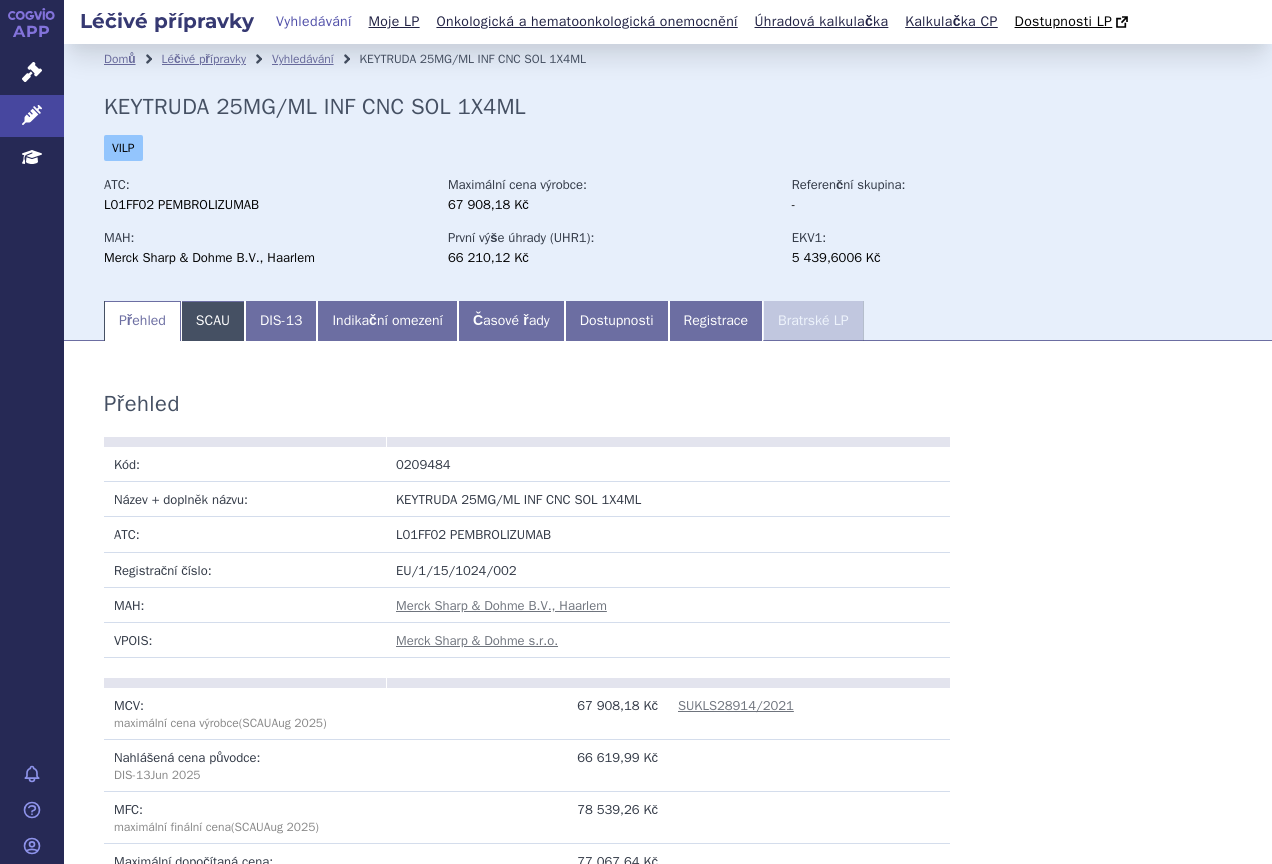 click on "SCAU" at bounding box center (213, 321) 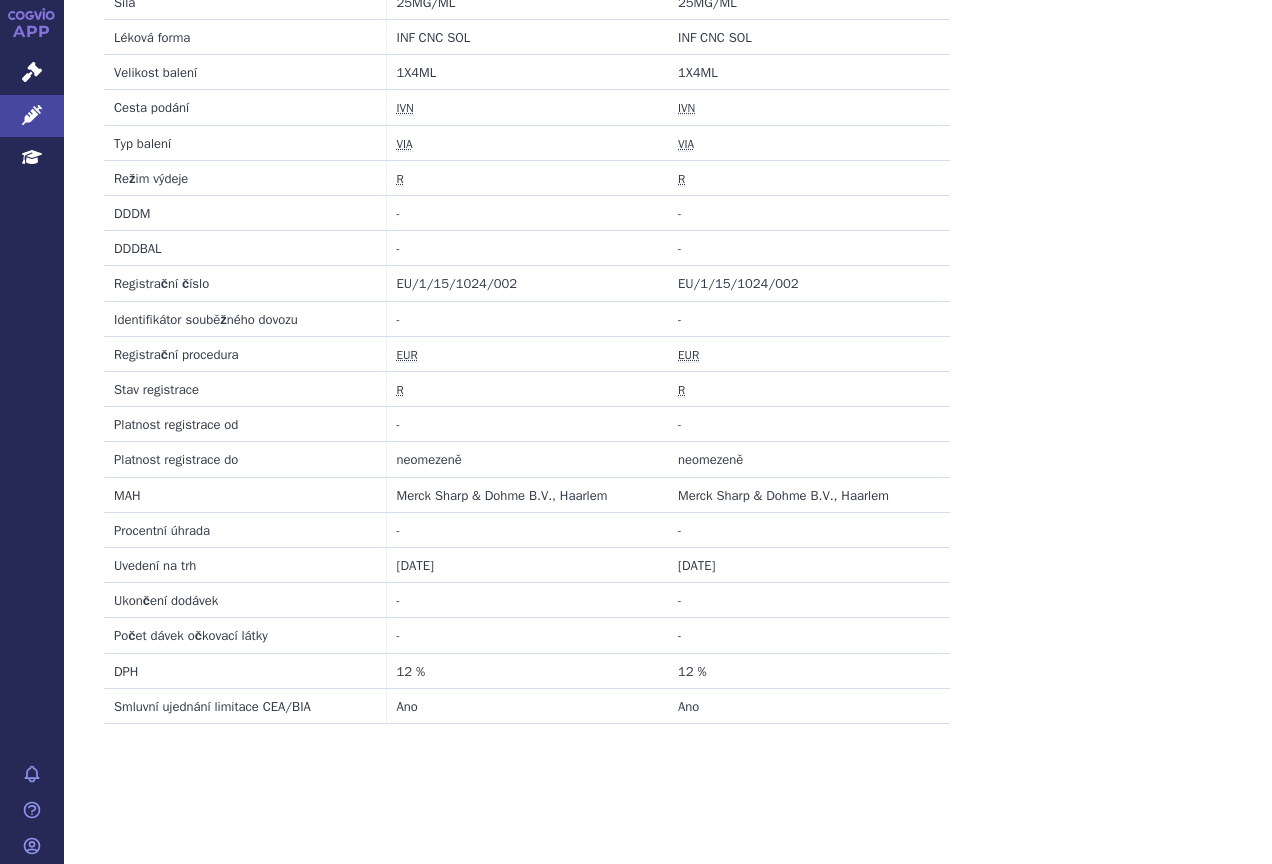 scroll, scrollTop: 9925, scrollLeft: 0, axis: vertical 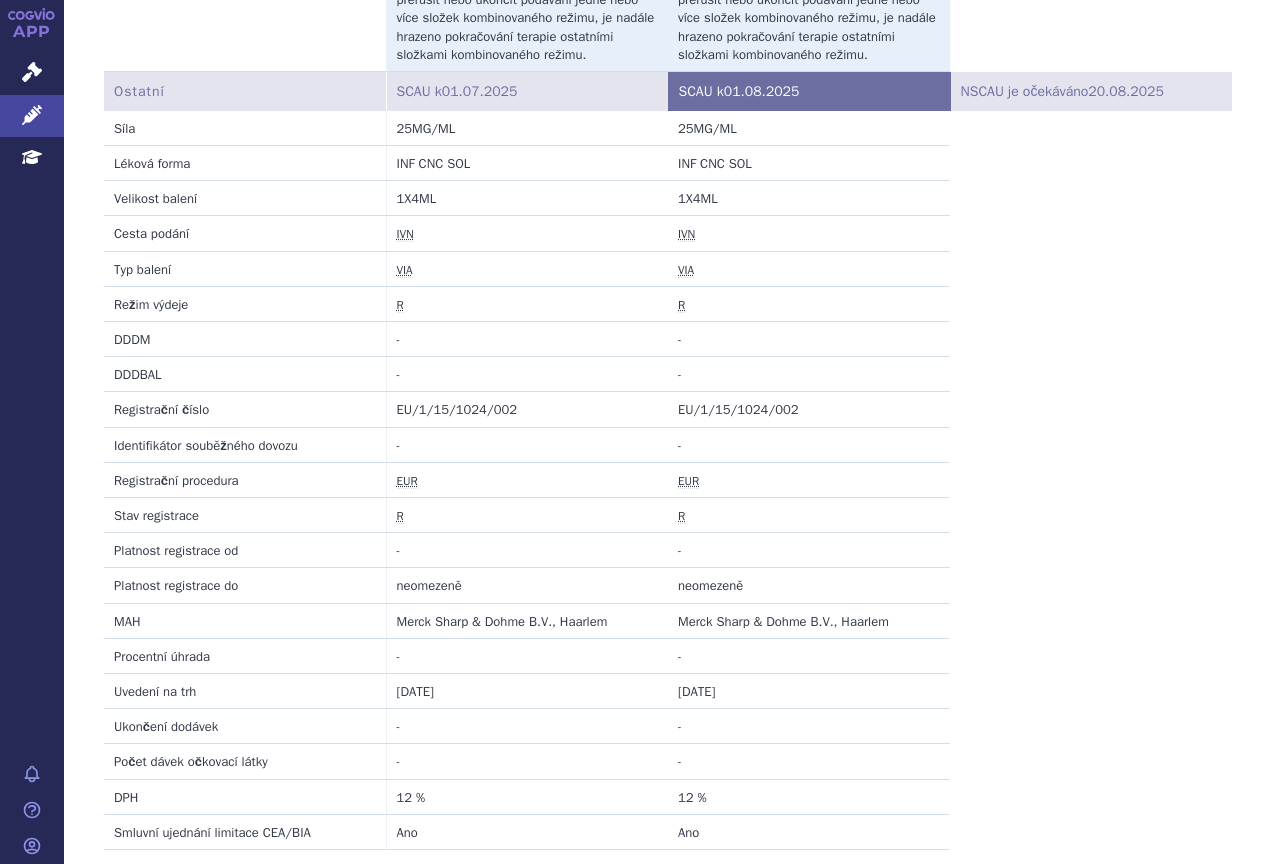 click on "Ostatní
SCAU k  01.07.2025
SCAU k  01.08.2025
NSCAU je očekáváno  20.08.2025
Síla
25MG/ML
25MG/ML
Léková forma
INF CNC SOL
INF CNC SOL
Velikost balení
1X4ML
1X4ML
Cesta podání
IVN IVN Typ balení R" at bounding box center (668, 461) 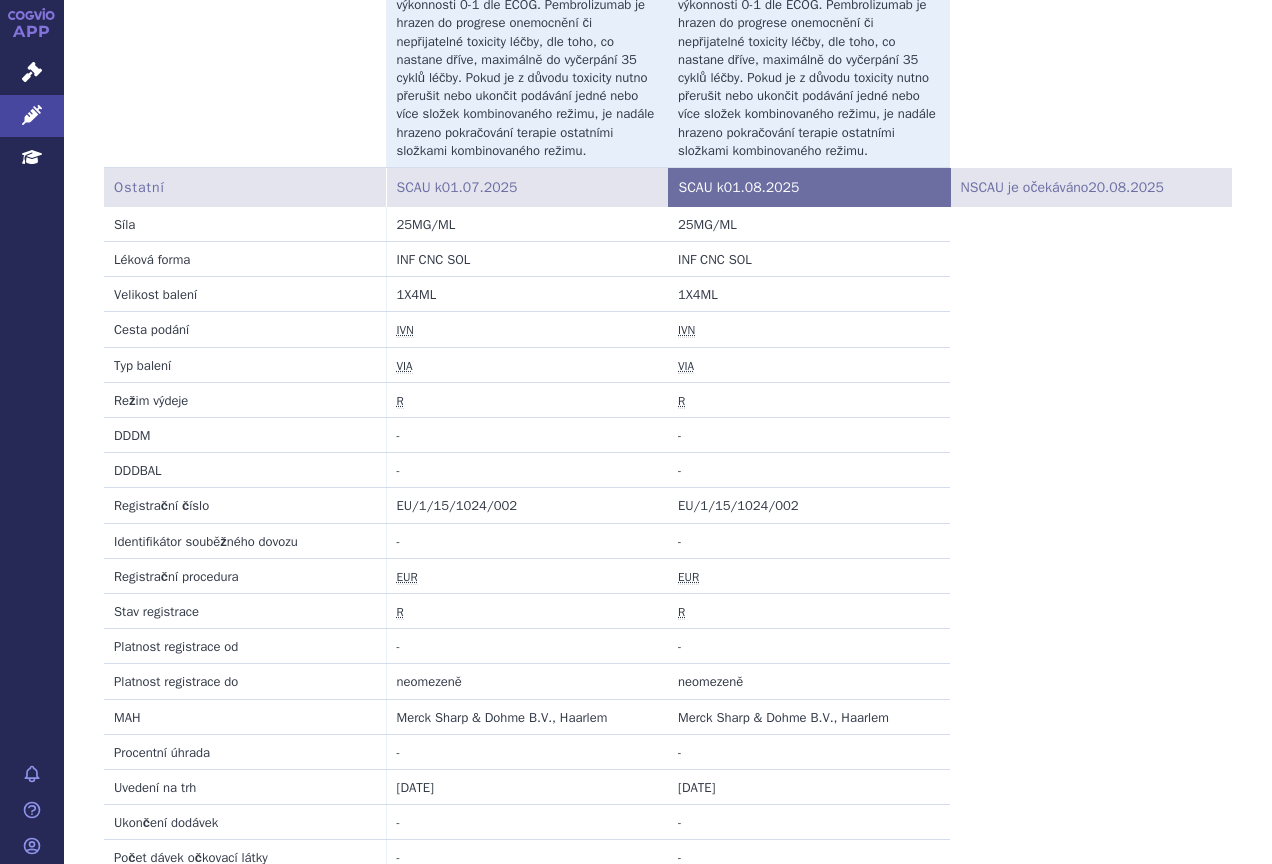 scroll, scrollTop: 9825, scrollLeft: 0, axis: vertical 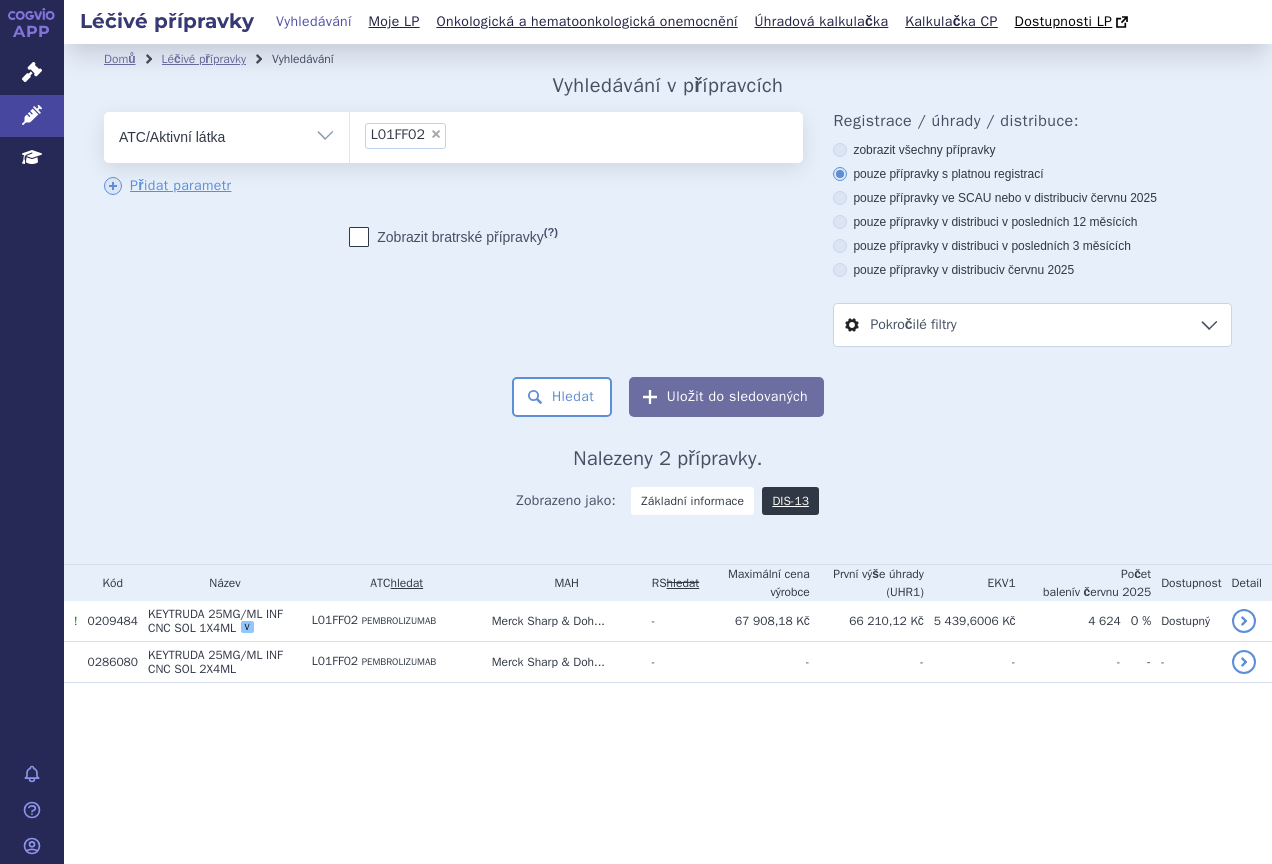 click on "×" at bounding box center [436, 134] 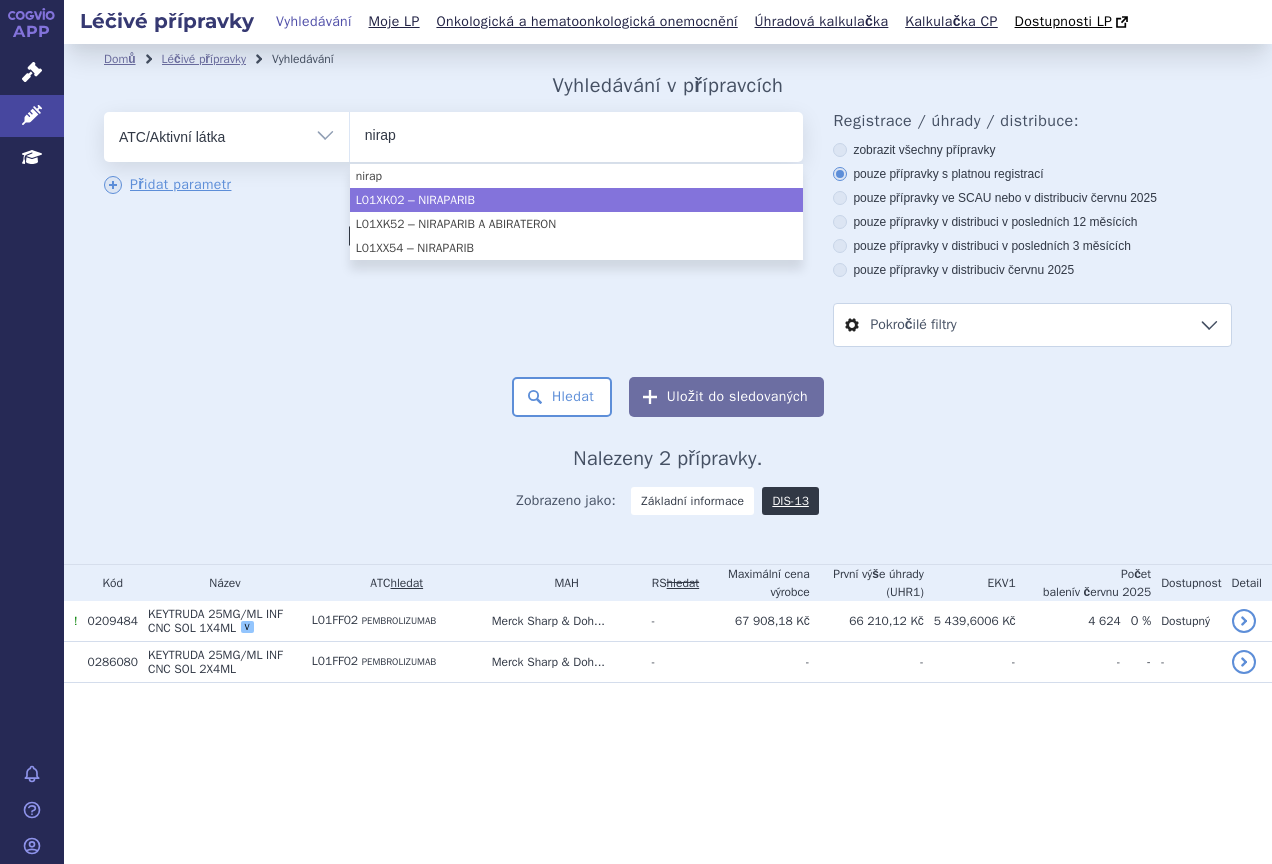 type on "nirap" 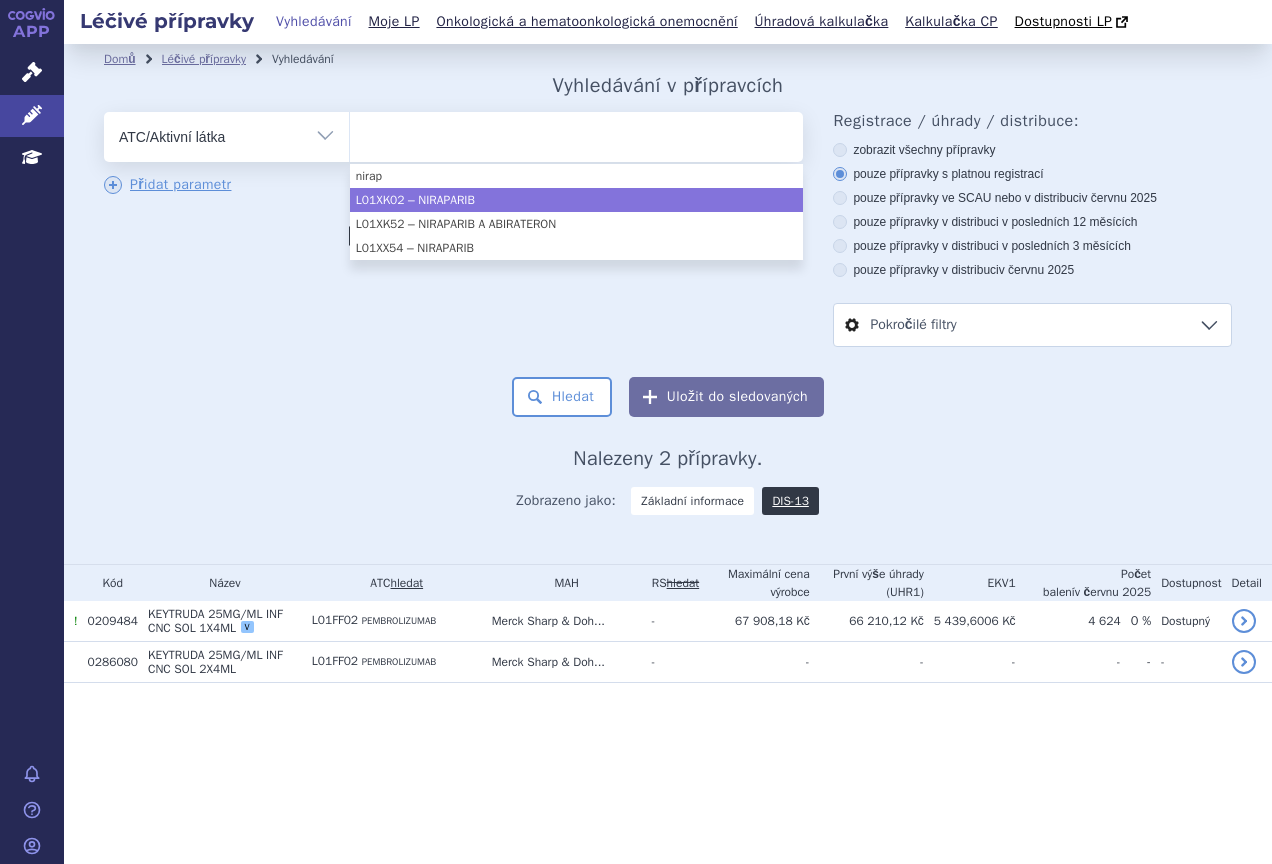 select on "L01XK02" 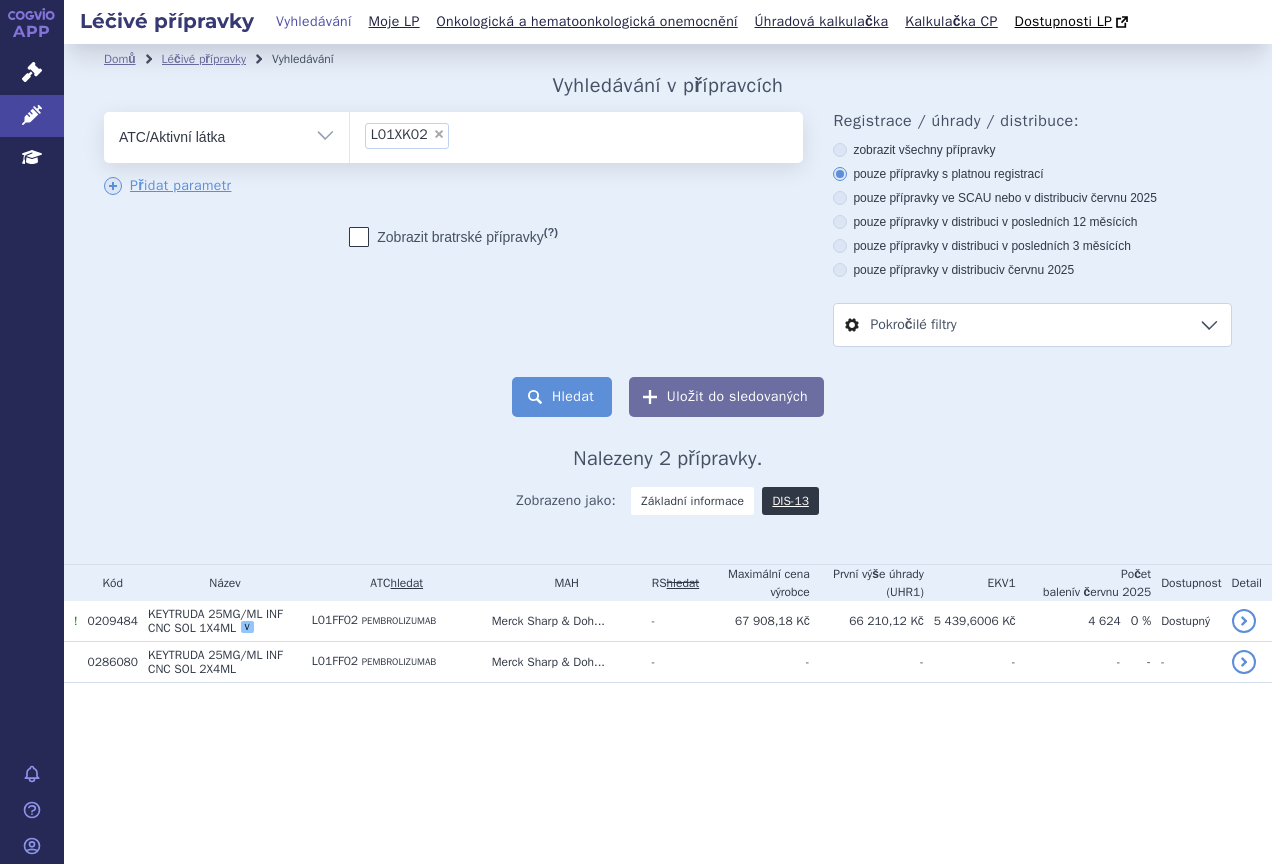 click on "Hledat" at bounding box center [562, 397] 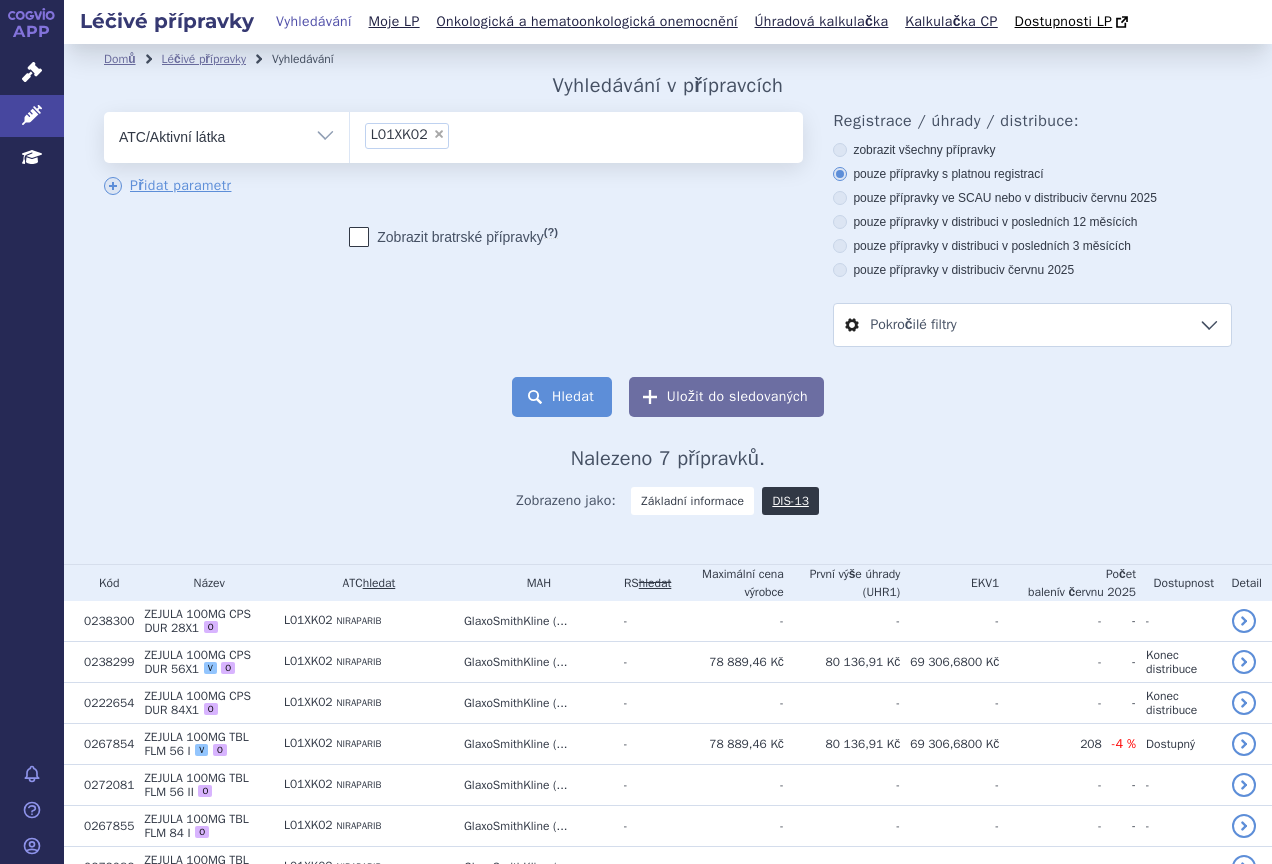 scroll, scrollTop: 0, scrollLeft: 0, axis: both 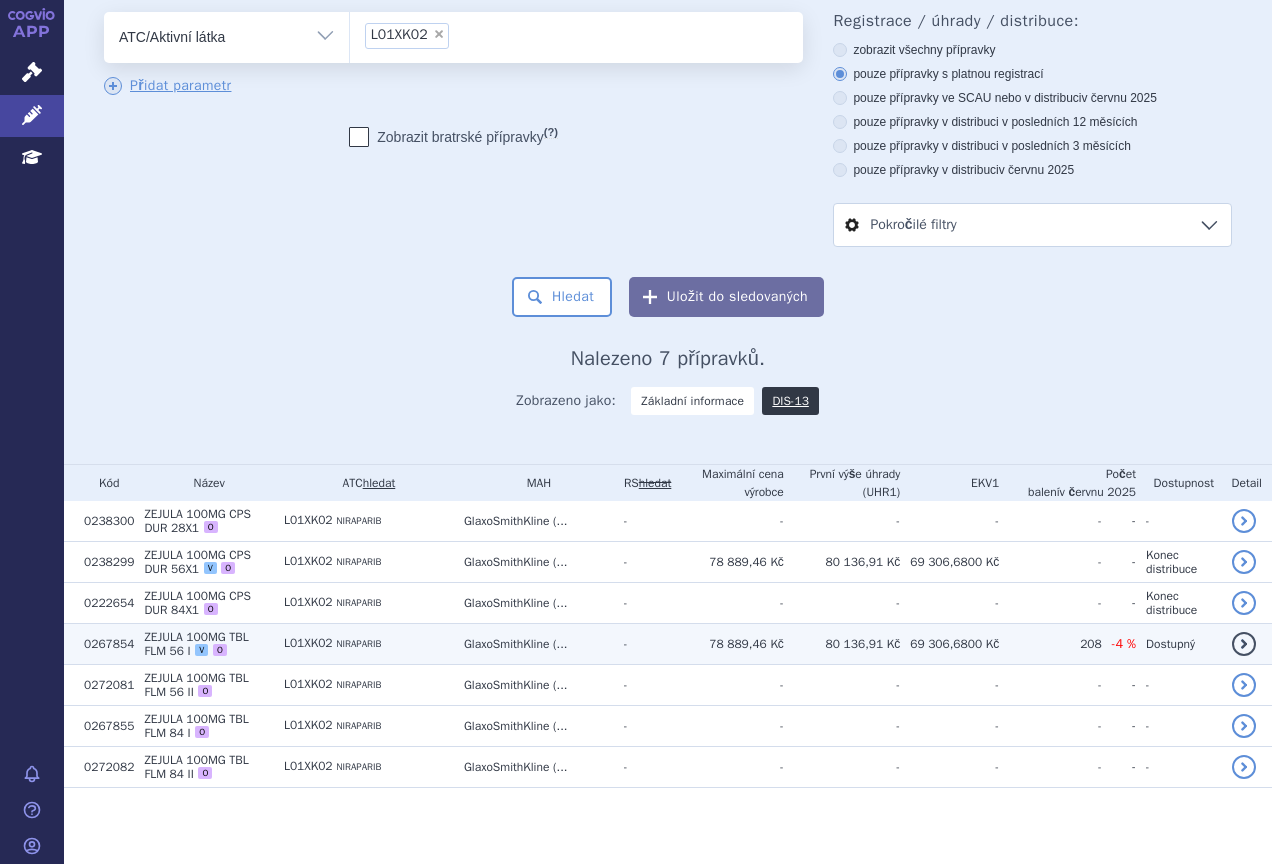 click on "80 136,91 Kč" at bounding box center [842, 643] 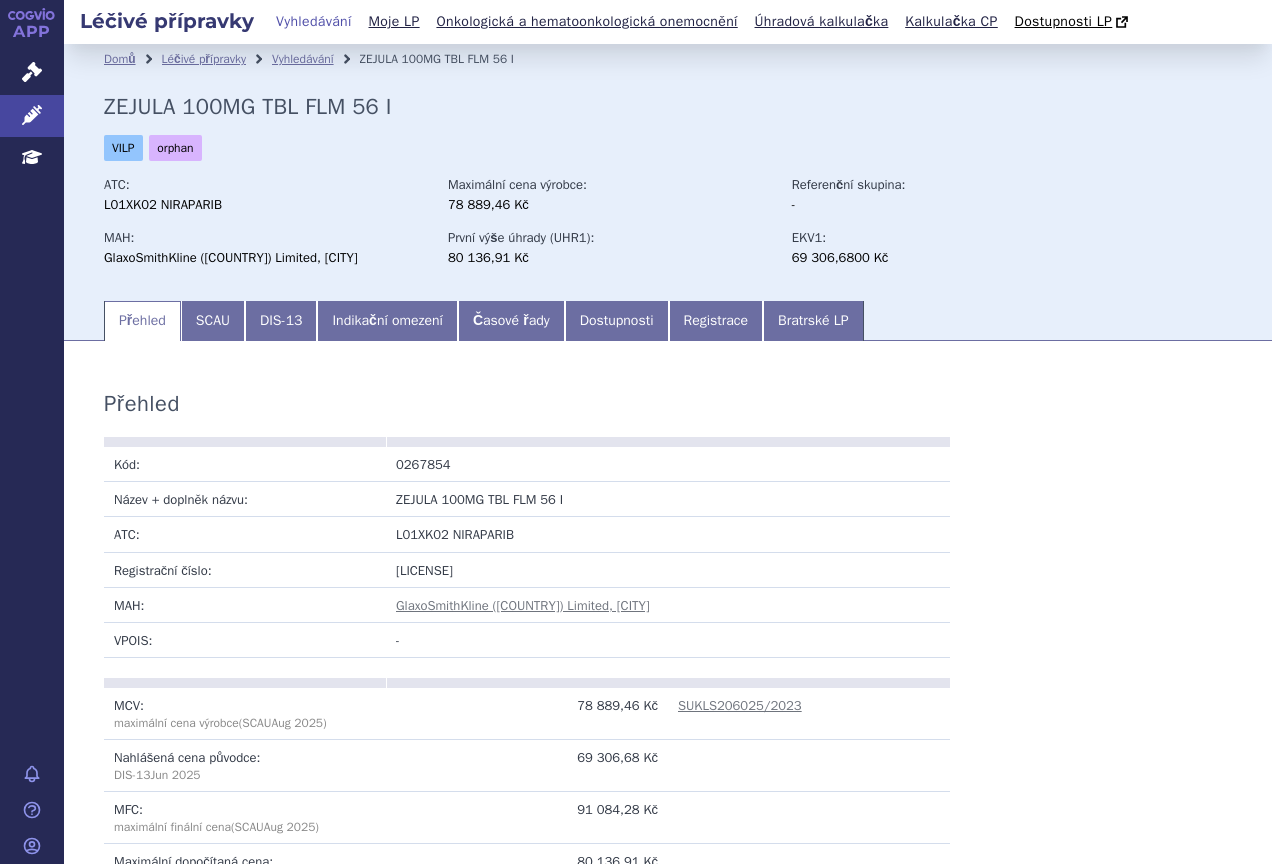 scroll, scrollTop: 0, scrollLeft: 0, axis: both 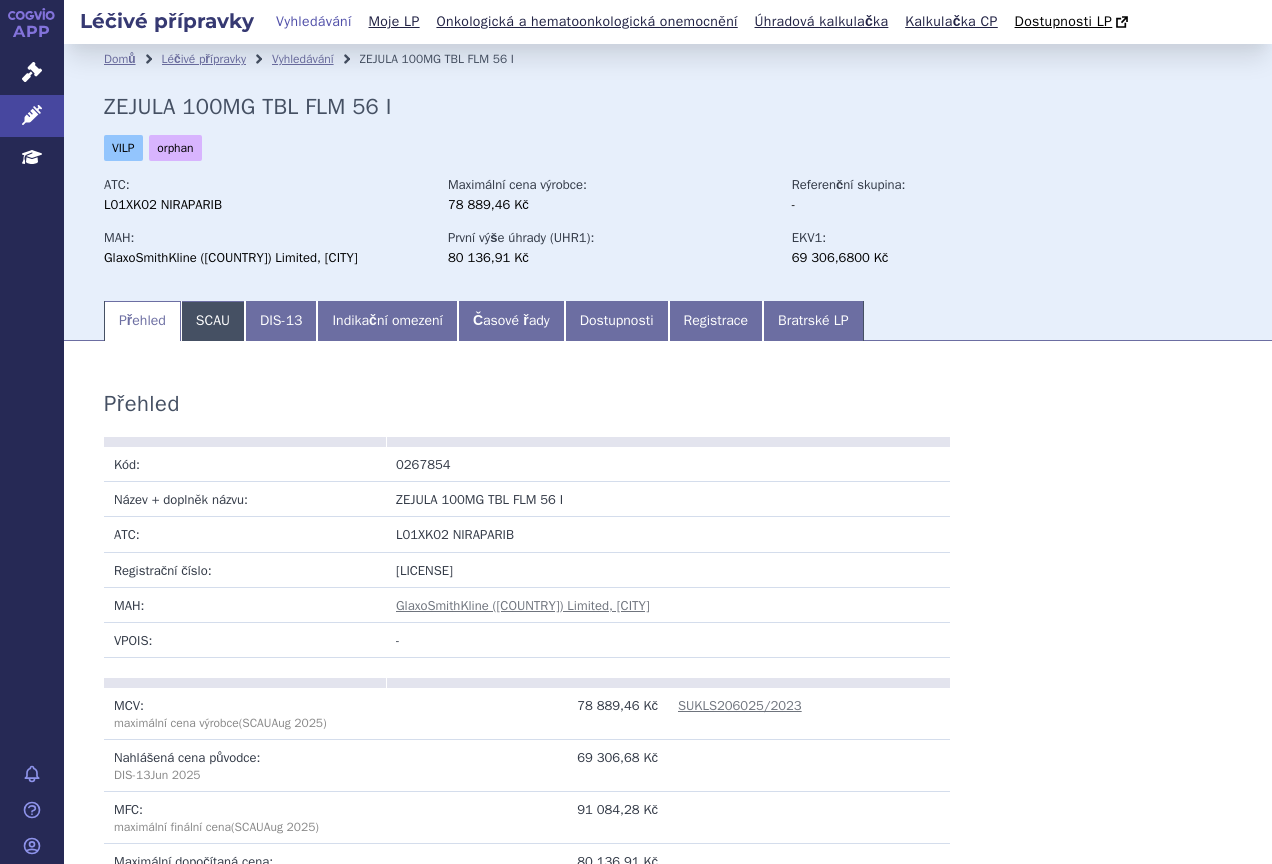 click on "SCAU" at bounding box center (213, 321) 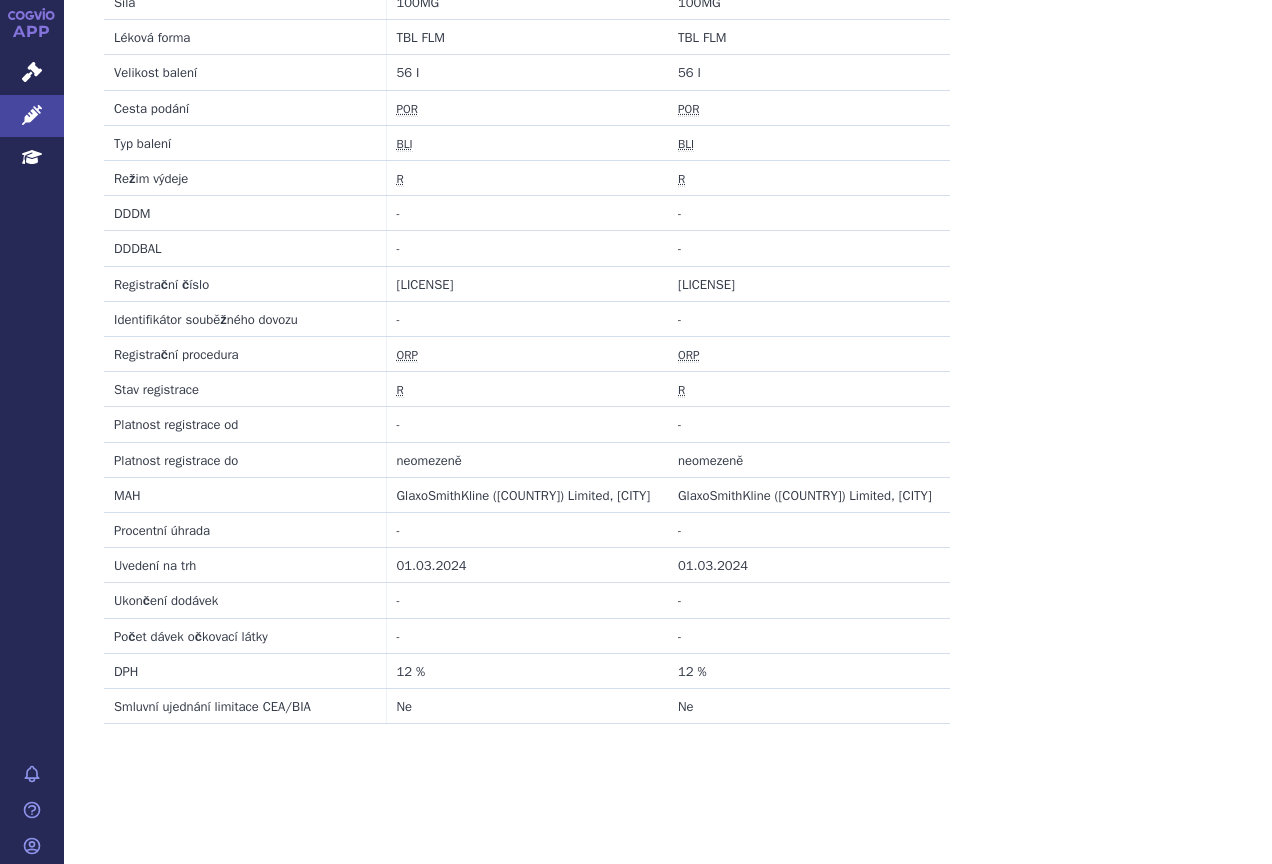 scroll, scrollTop: 1961, scrollLeft: 0, axis: vertical 